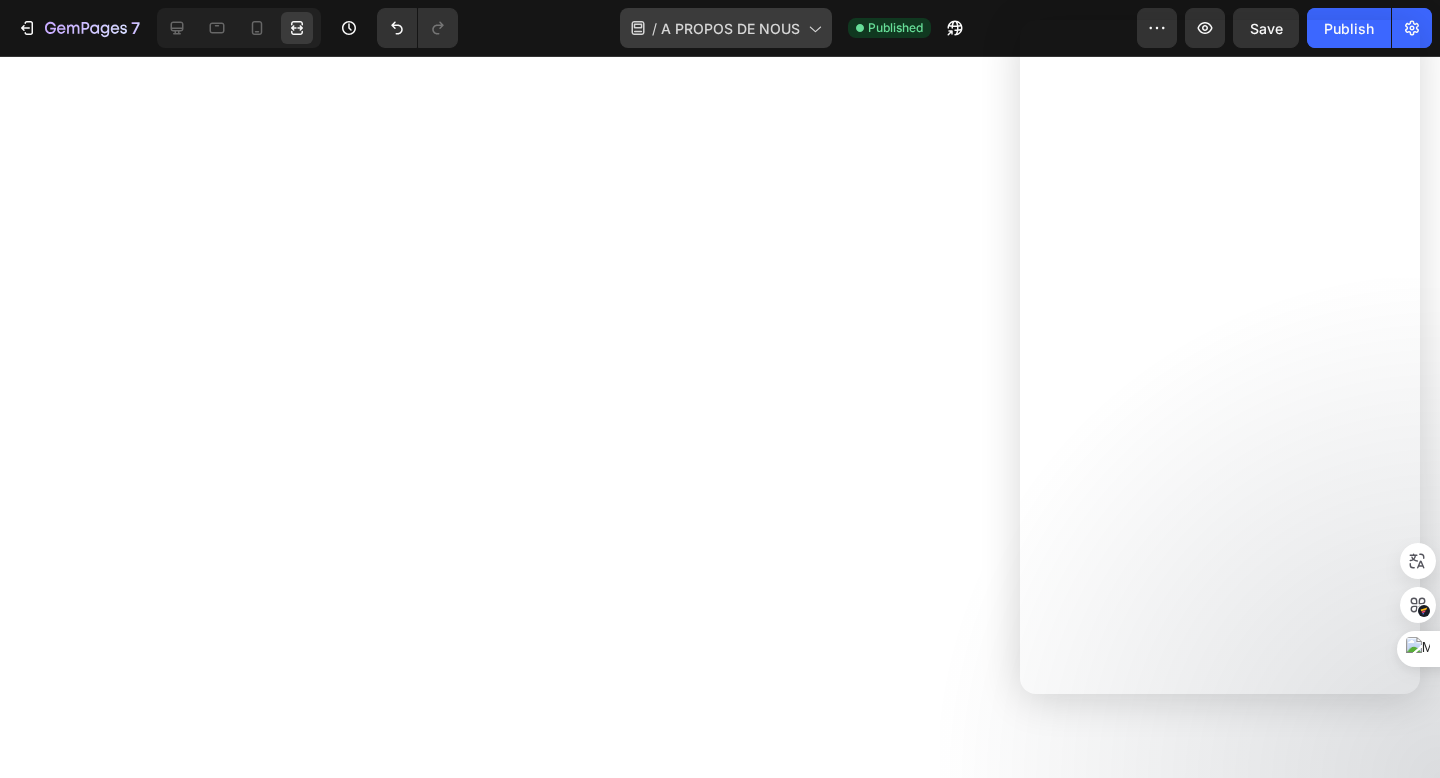 scroll, scrollTop: 0, scrollLeft: 0, axis: both 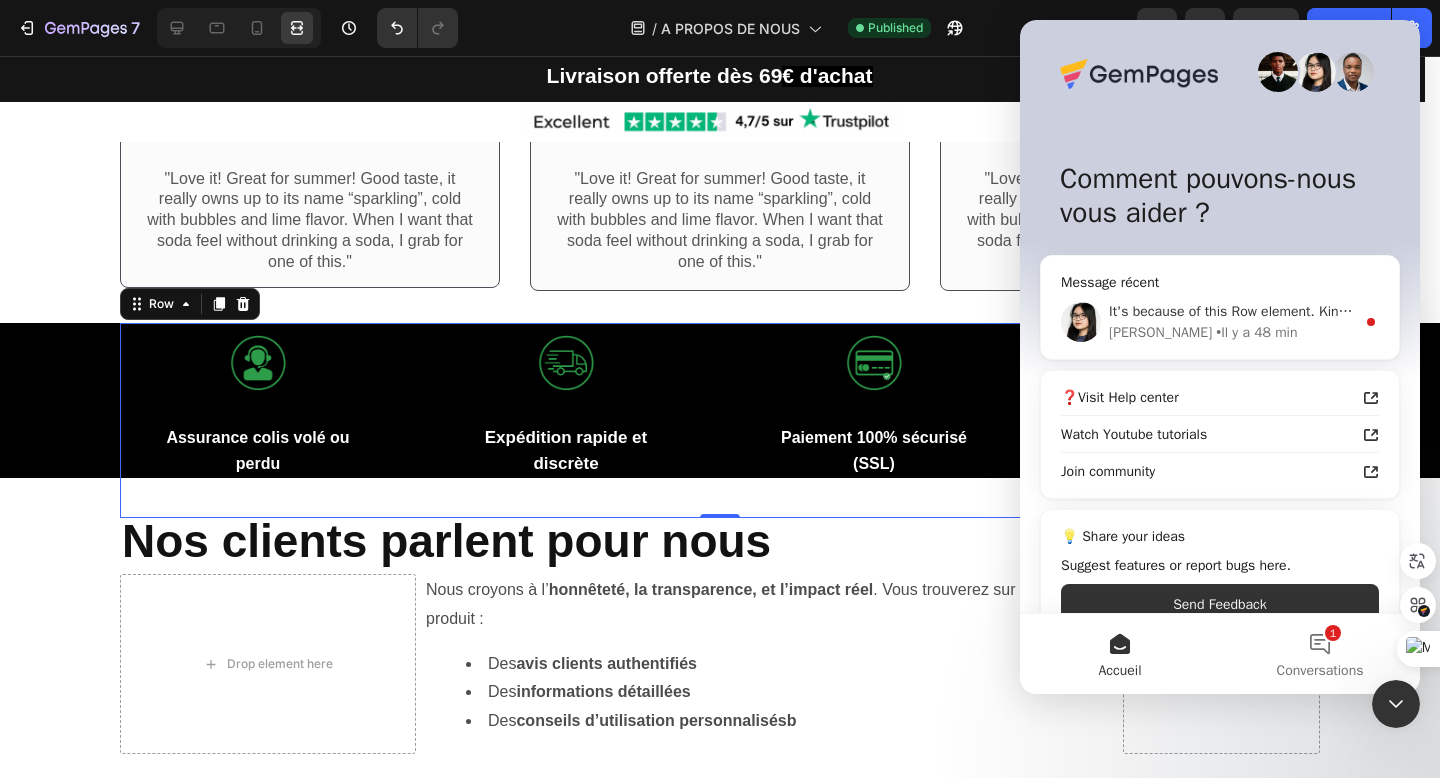 click on "It's because of this Row element. Kindly set full-width so it can display the background fully [PERSON_NAME] •  Il y a 48 min" at bounding box center [1220, 322] 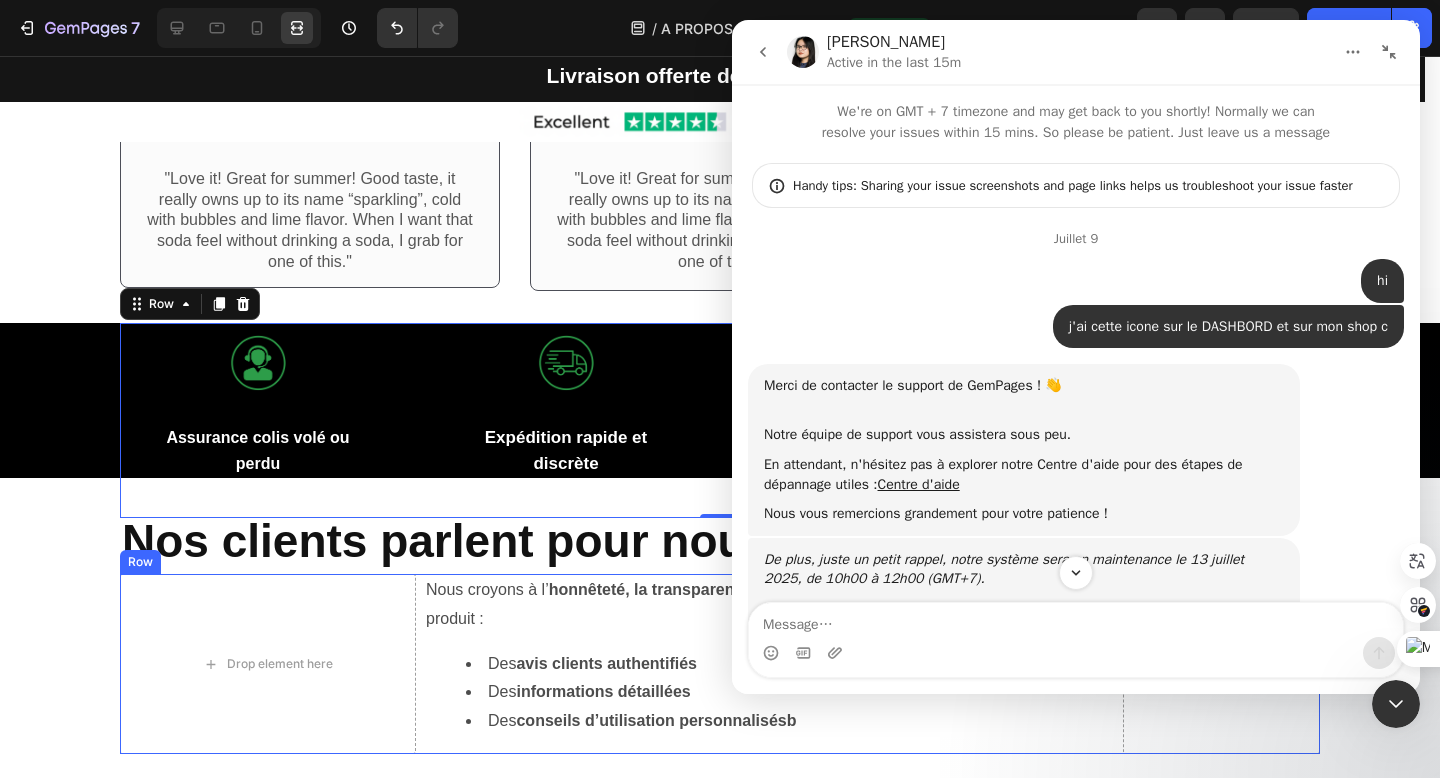 scroll, scrollTop: 3, scrollLeft: 0, axis: vertical 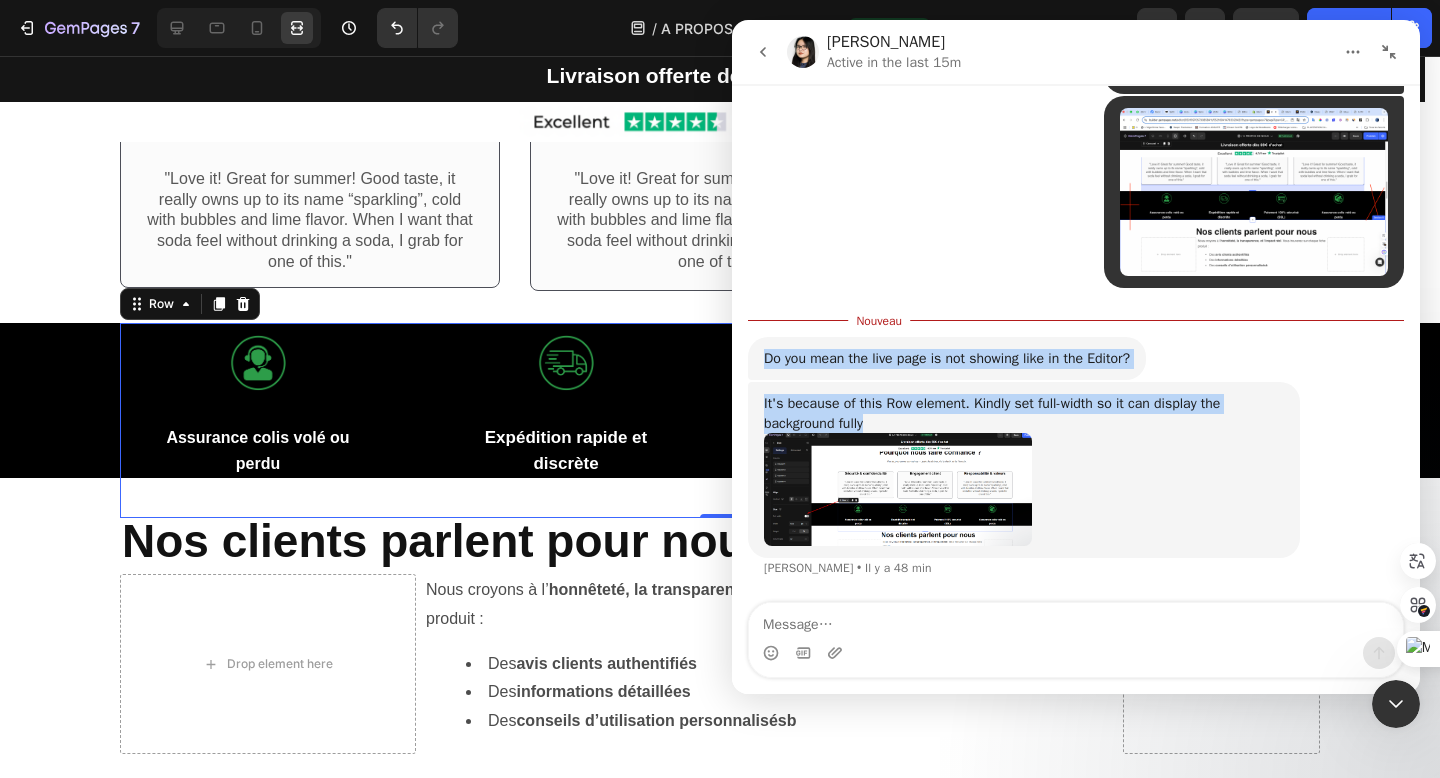 drag, startPoint x: 765, startPoint y: 360, endPoint x: 992, endPoint y: 422, distance: 235.31468 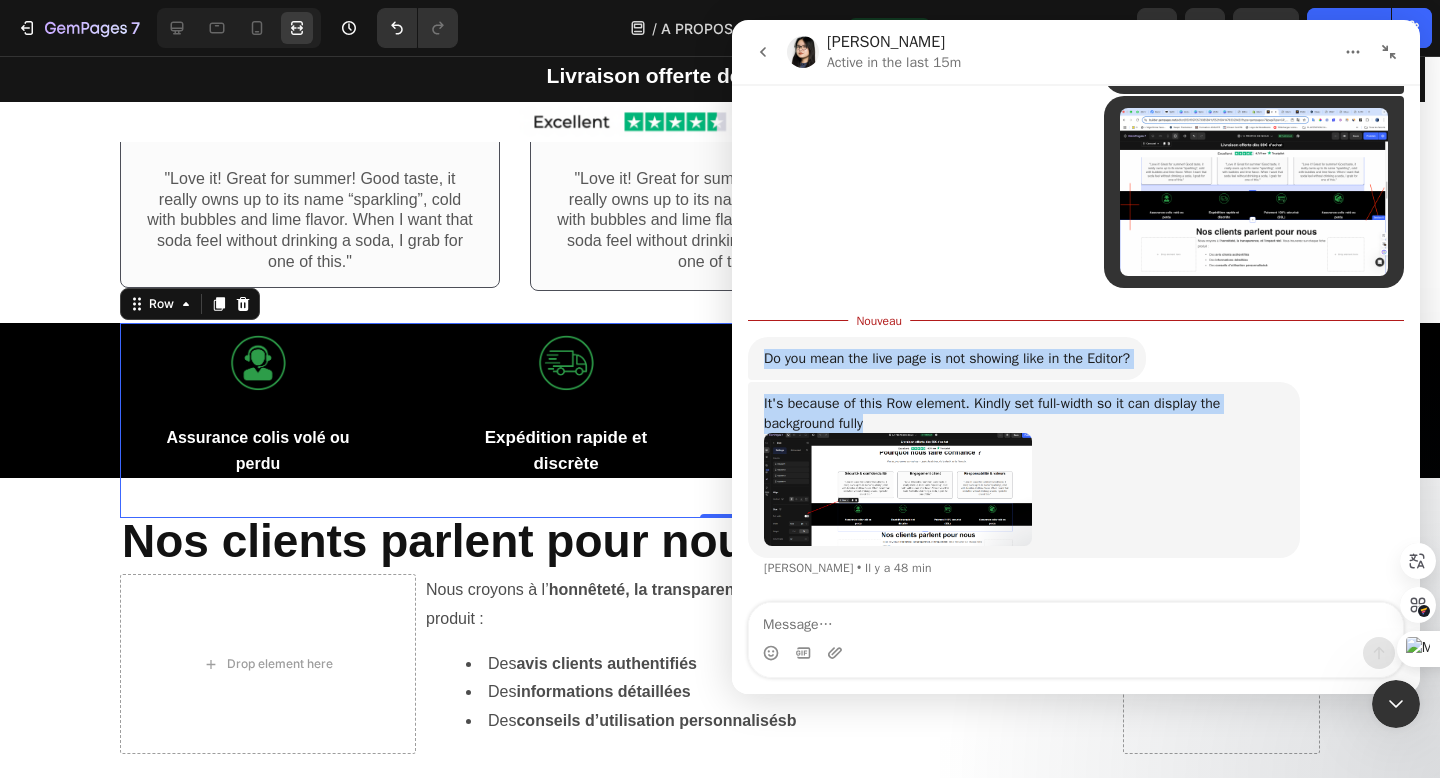 copy on "Do you mean the live page is not showing like in the Editor? [PERSON_NAME]    •   Il y a 54 min It's because of this Row element. Kindly set full-width so it can display the background fully" 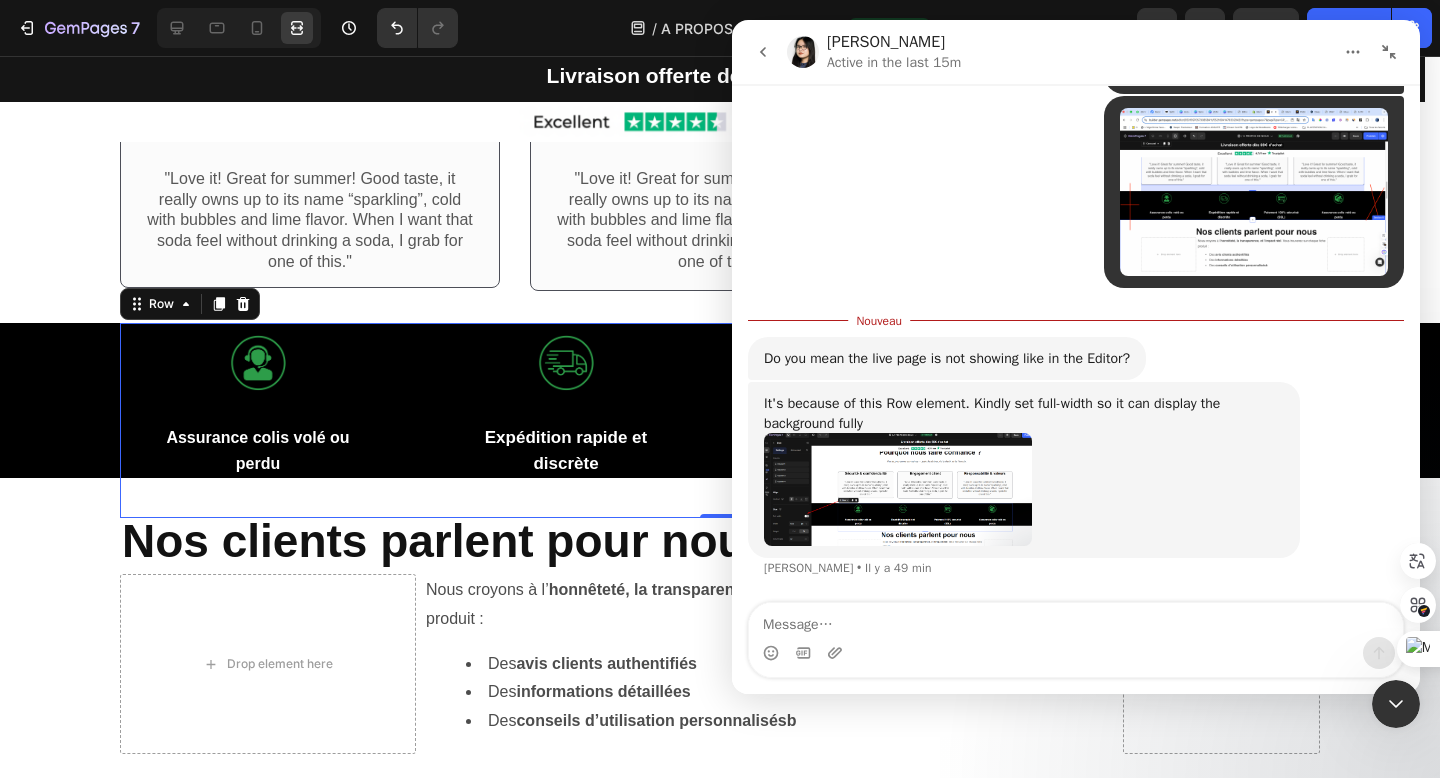 click at bounding box center [1076, 653] 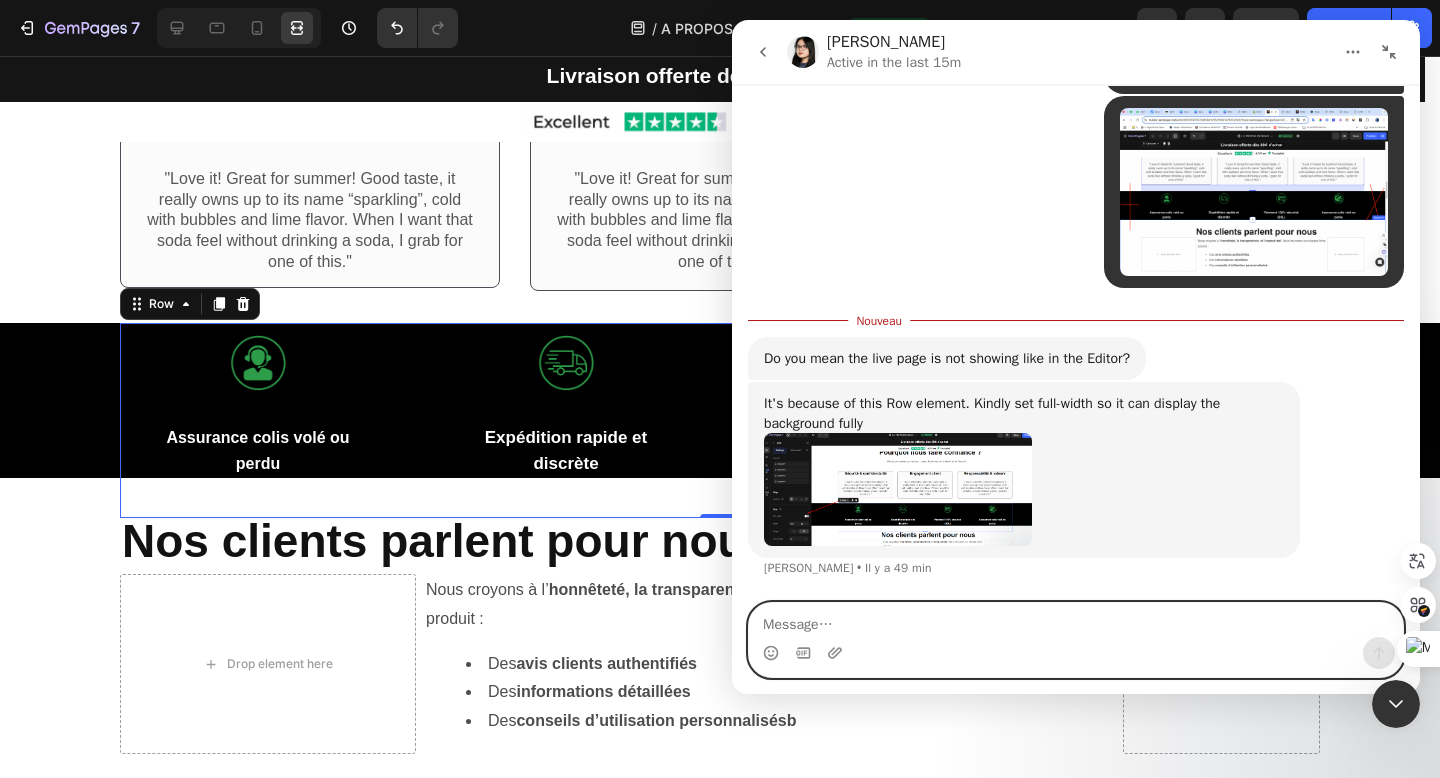click at bounding box center [1076, 620] 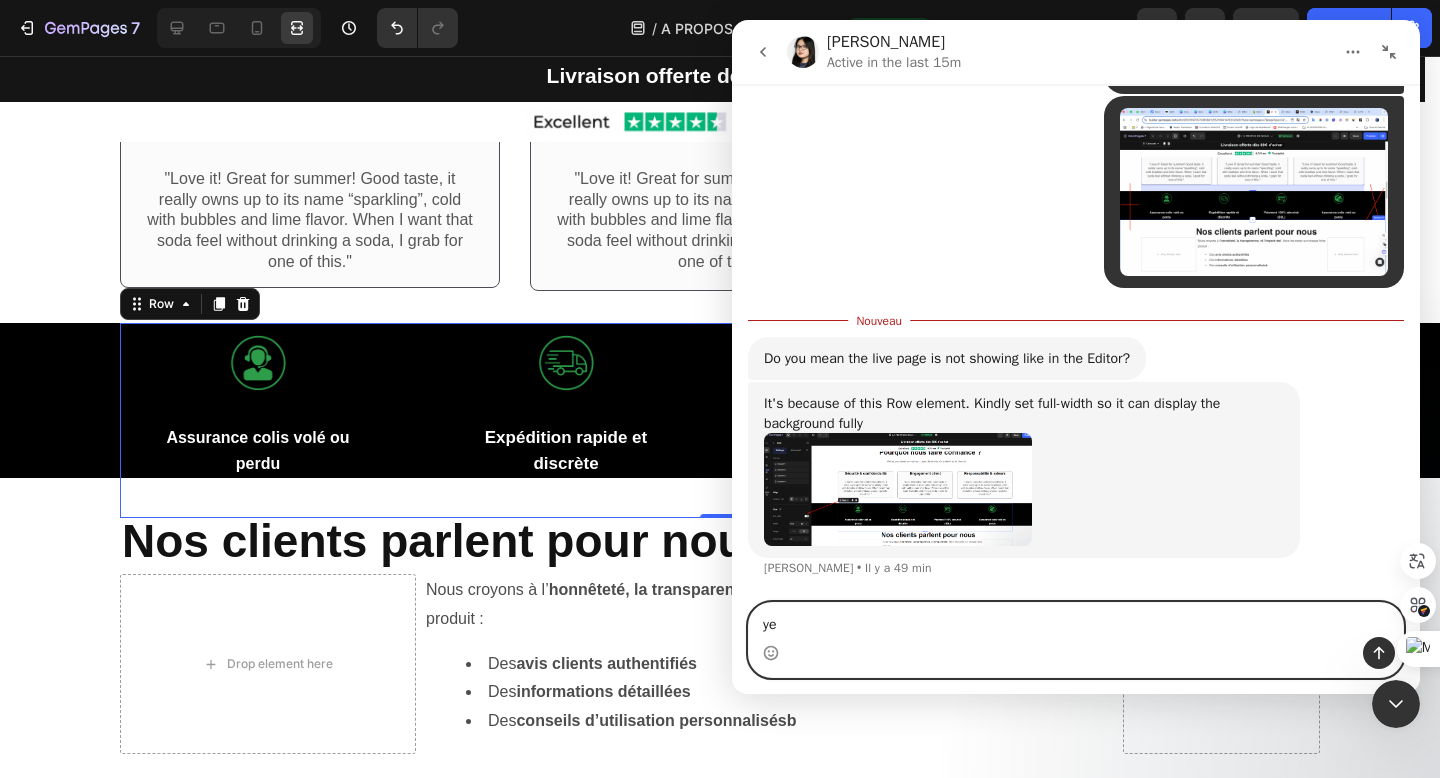 type on "yes" 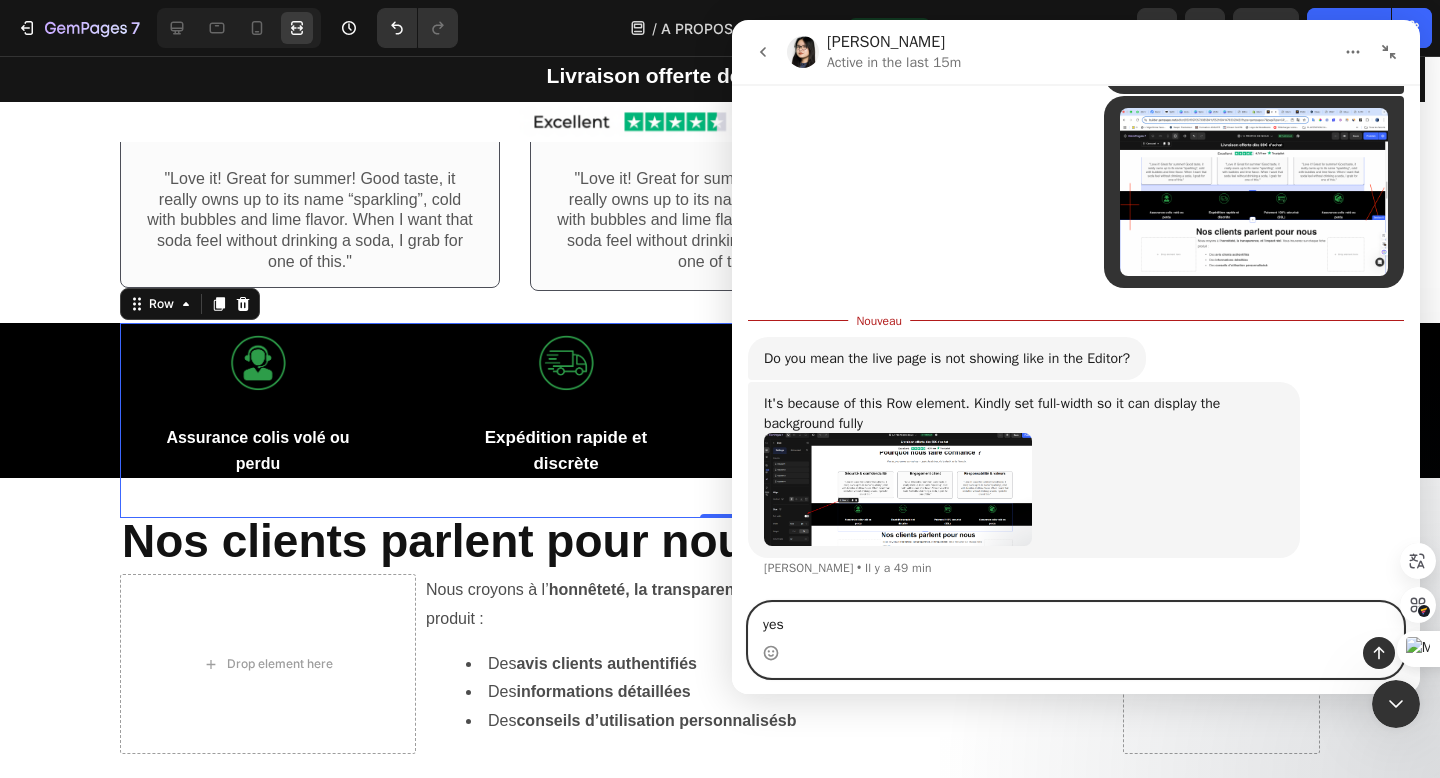 type 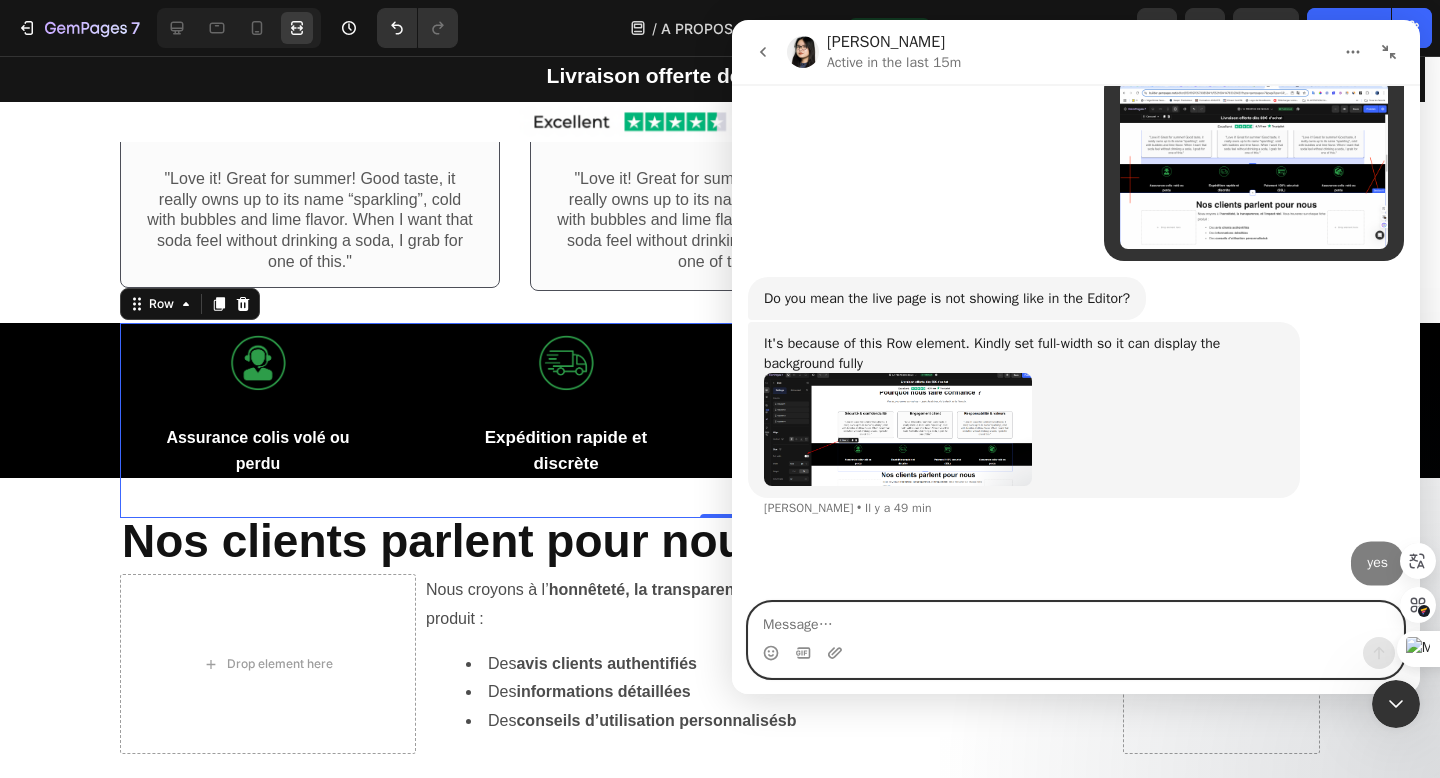 scroll, scrollTop: 13122, scrollLeft: 0, axis: vertical 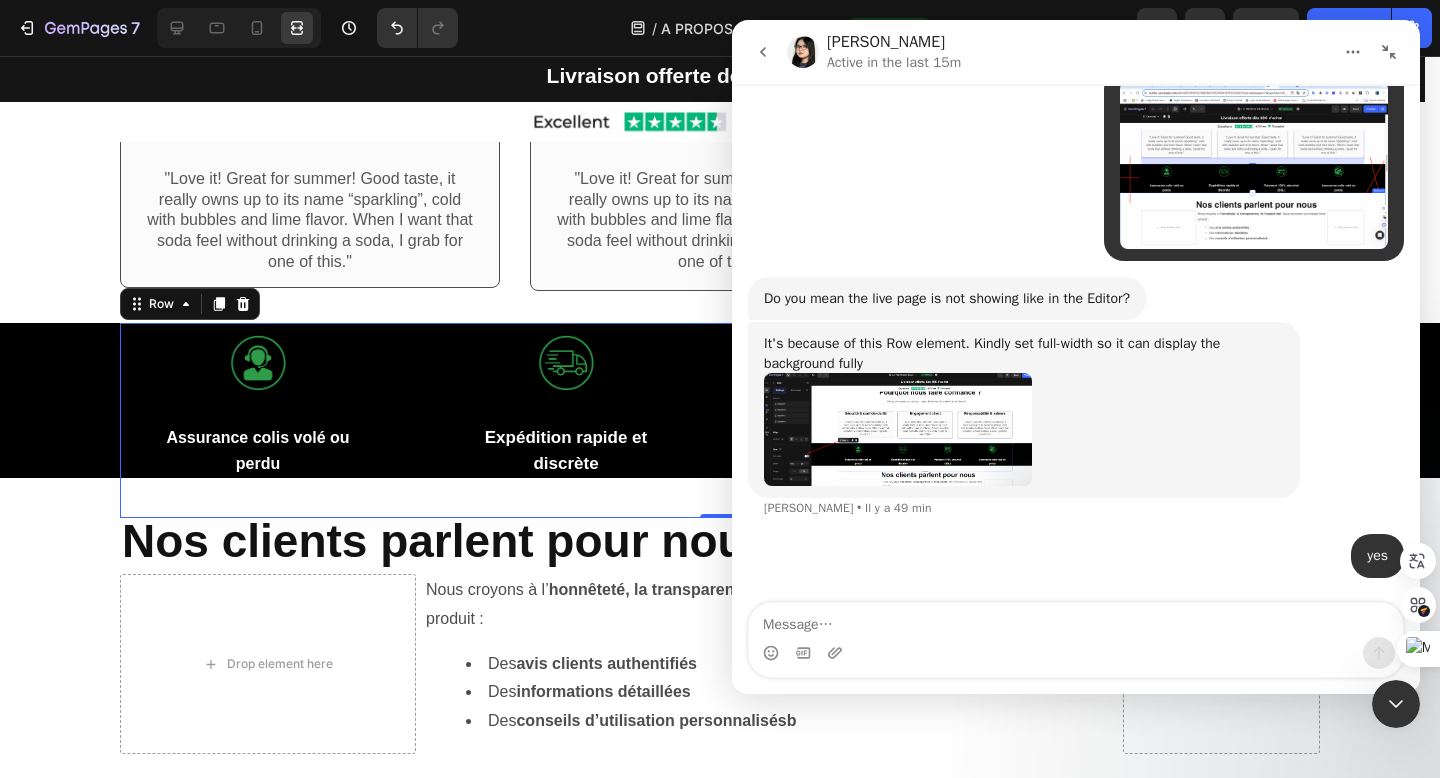 click at bounding box center (898, 429) 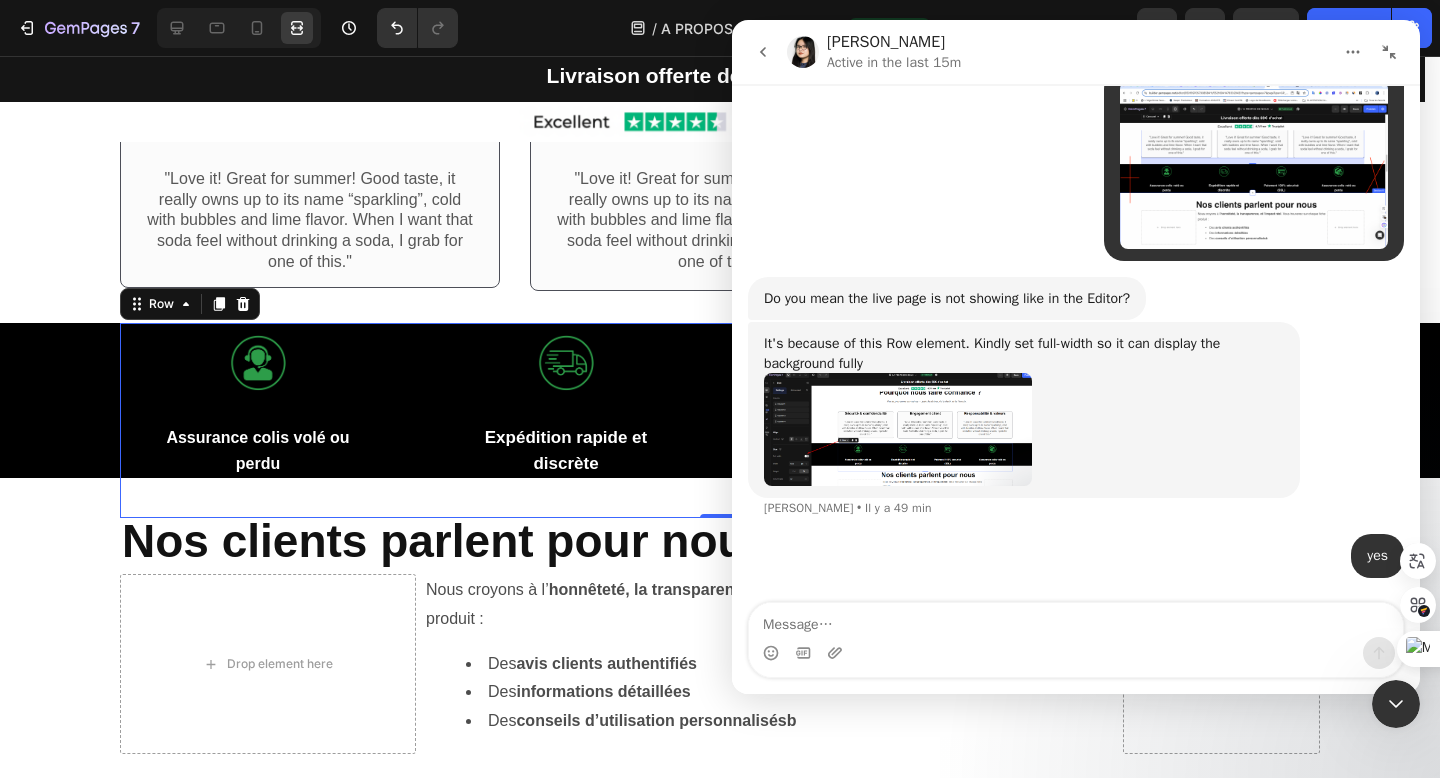 scroll, scrollTop: 0, scrollLeft: 0, axis: both 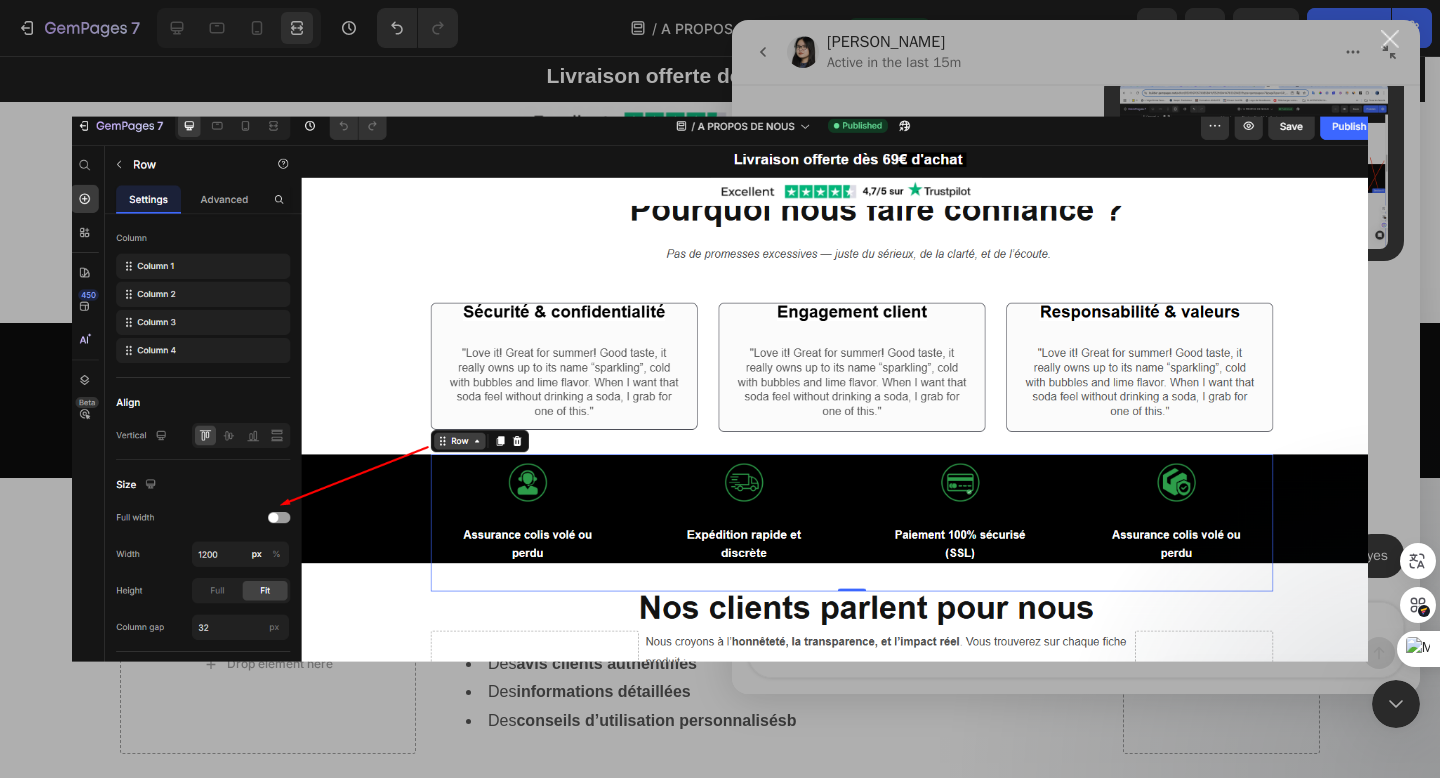 click at bounding box center (1390, 39) 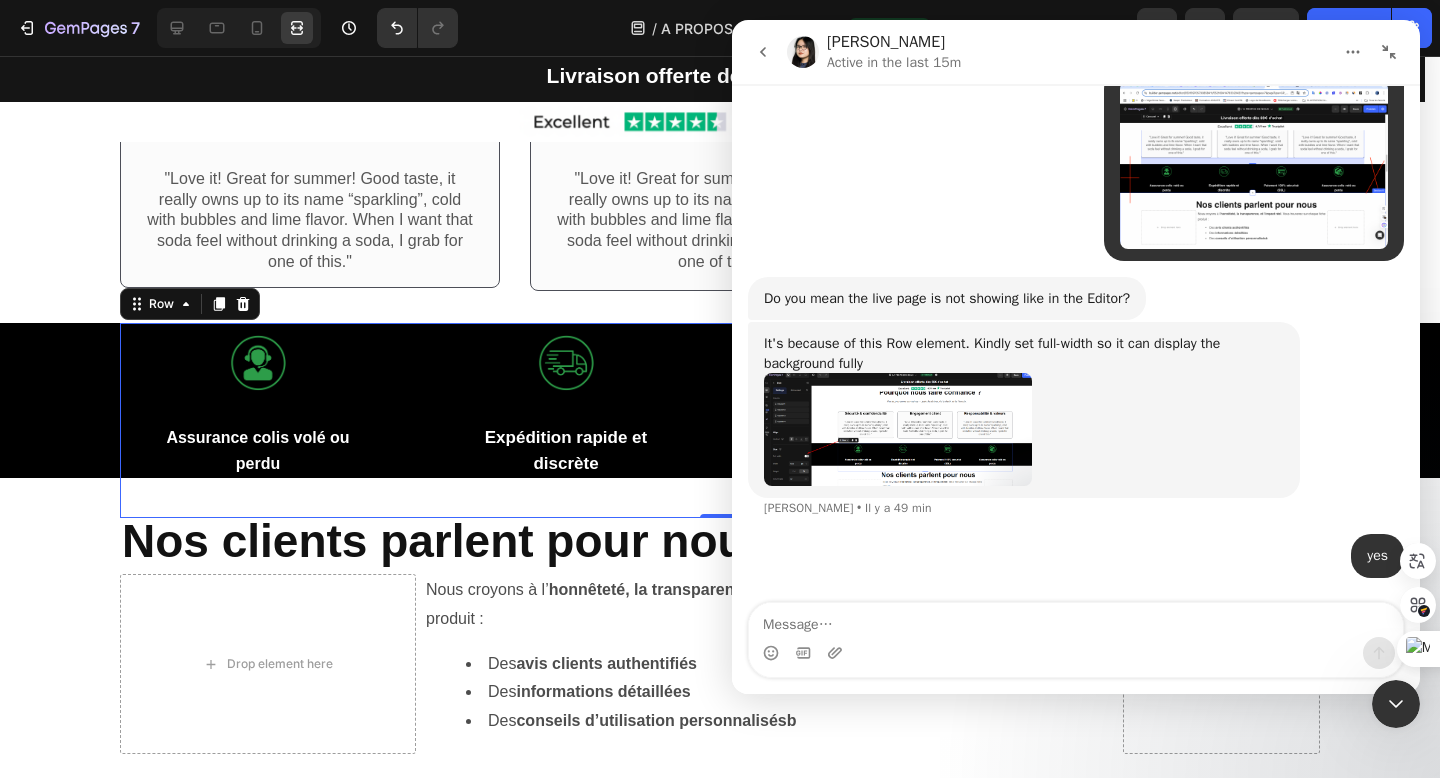 scroll, scrollTop: 13122, scrollLeft: 0, axis: vertical 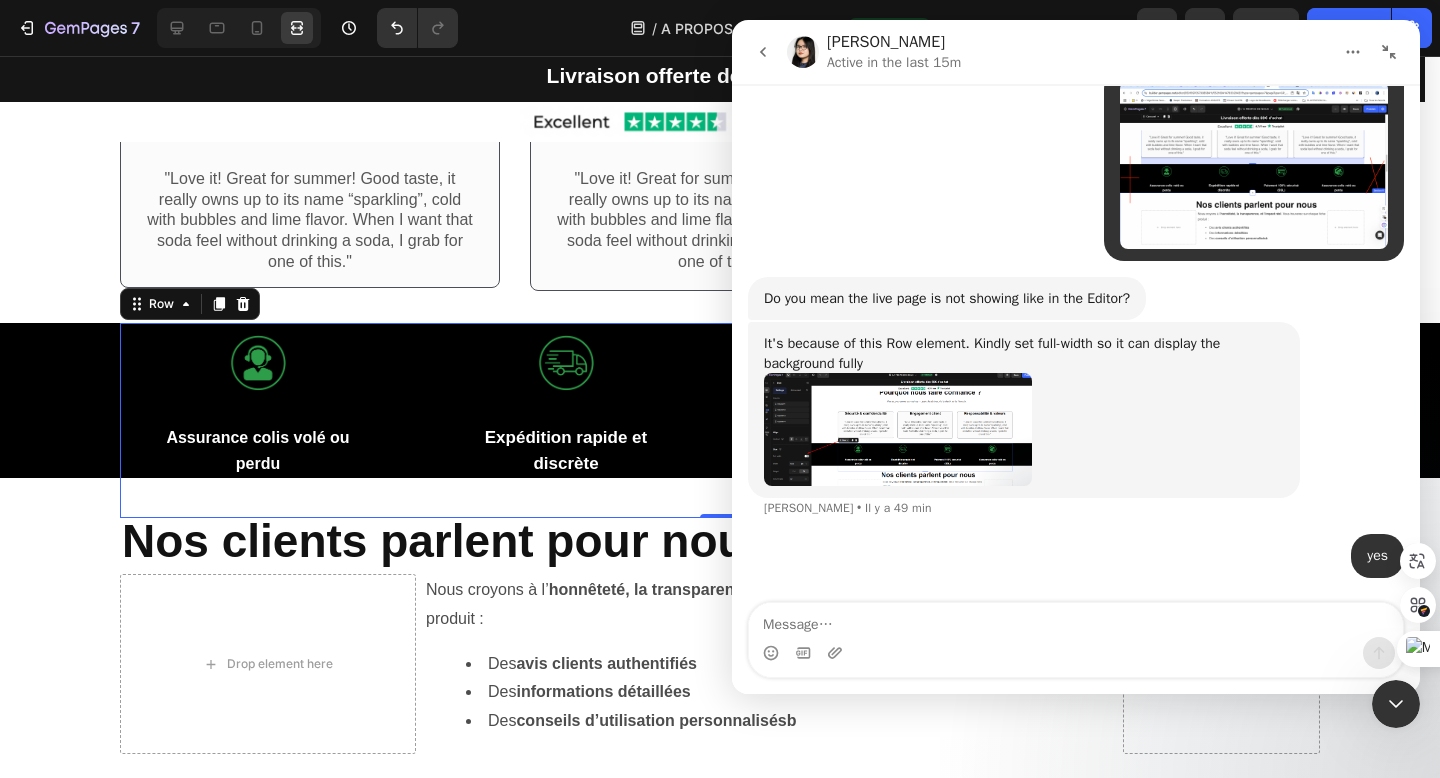click at bounding box center [898, 429] 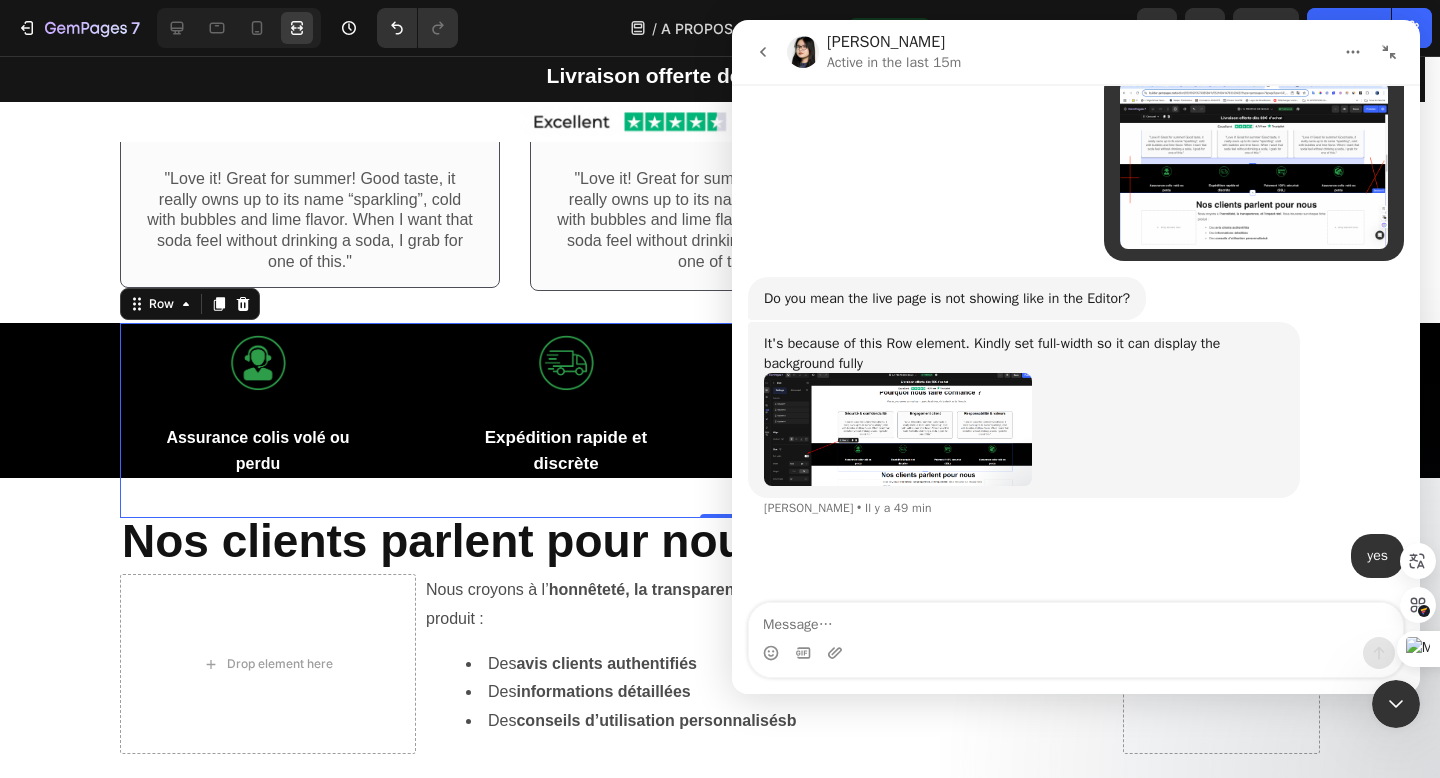 scroll, scrollTop: 0, scrollLeft: 0, axis: both 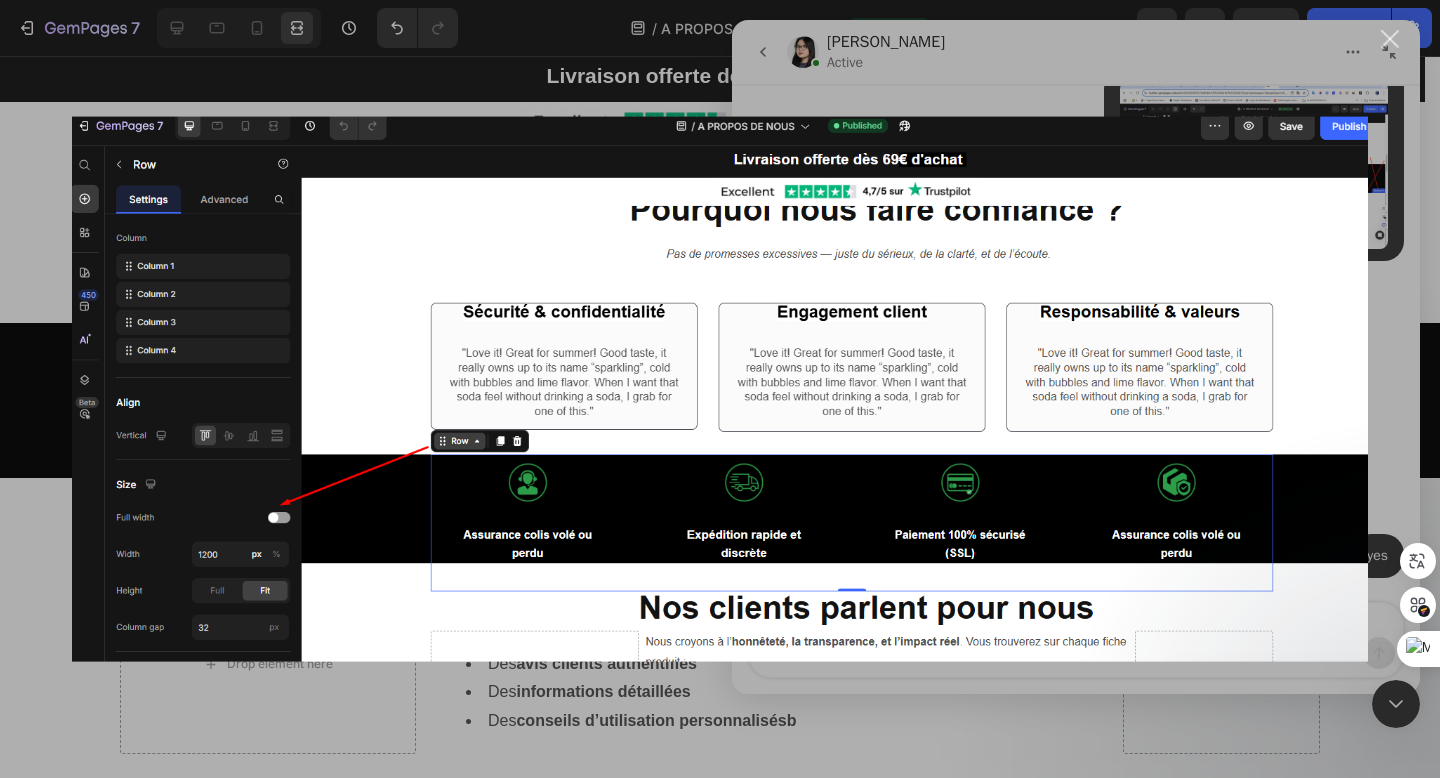 click at bounding box center [1390, 39] 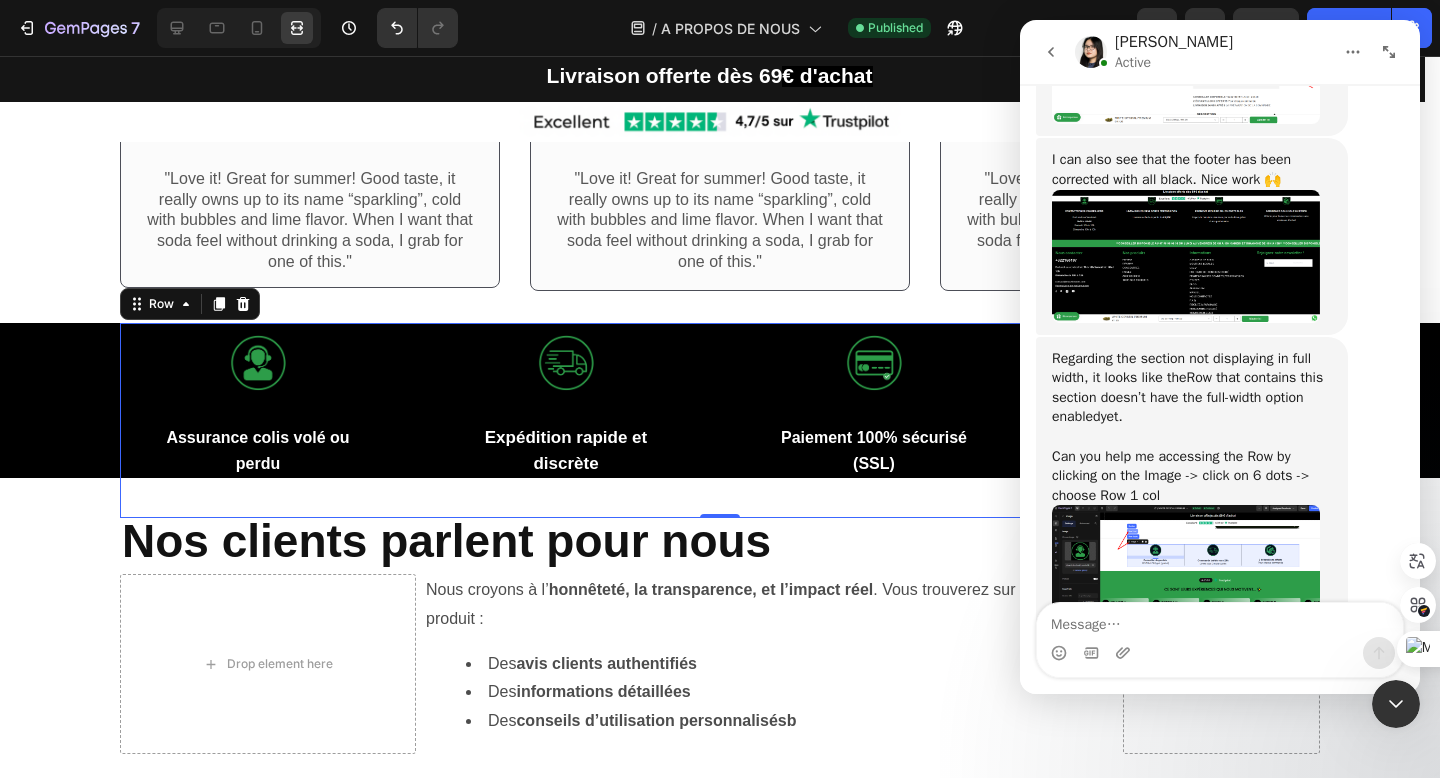 scroll, scrollTop: 15278, scrollLeft: 0, axis: vertical 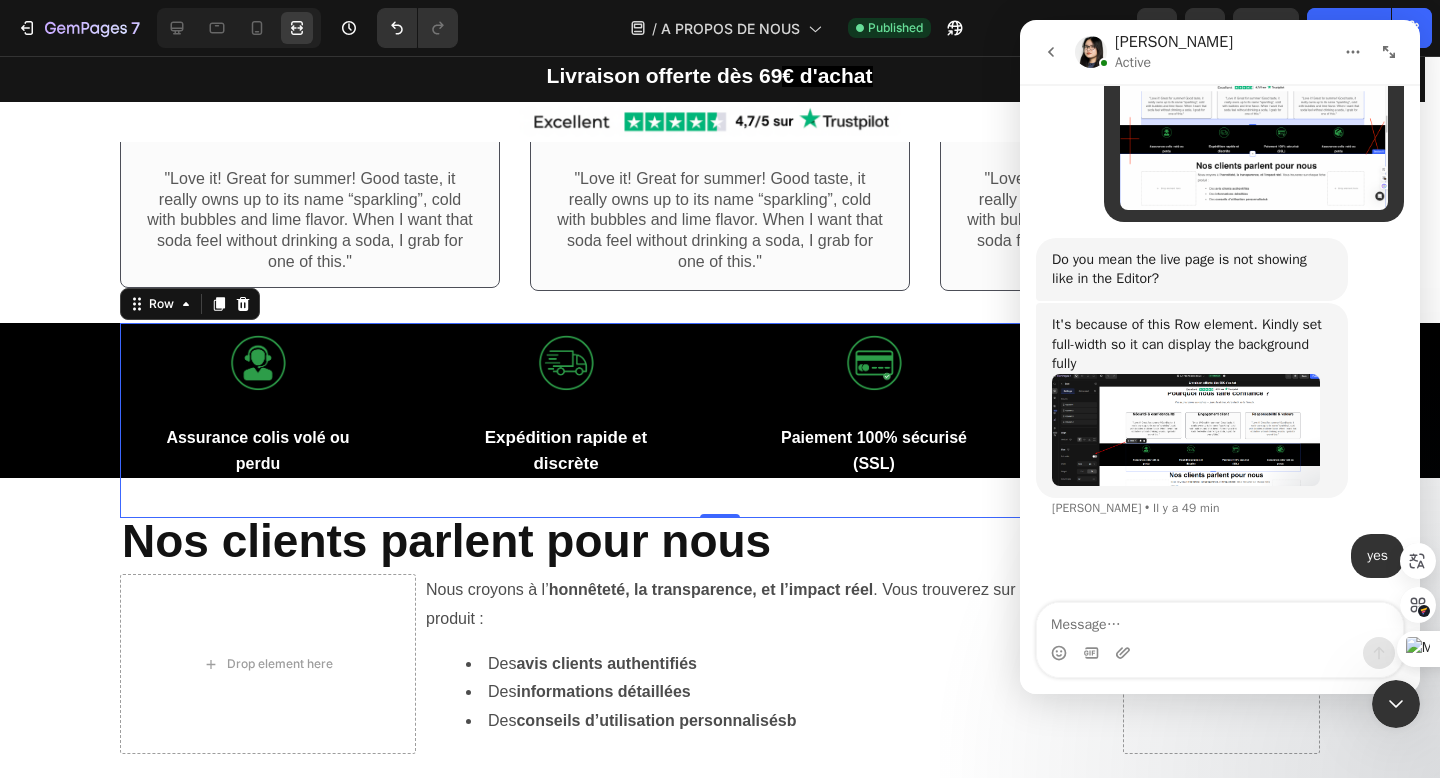 drag, startPoint x: 1389, startPoint y: 701, endPoint x: 1503, endPoint y: 945, distance: 269.31766 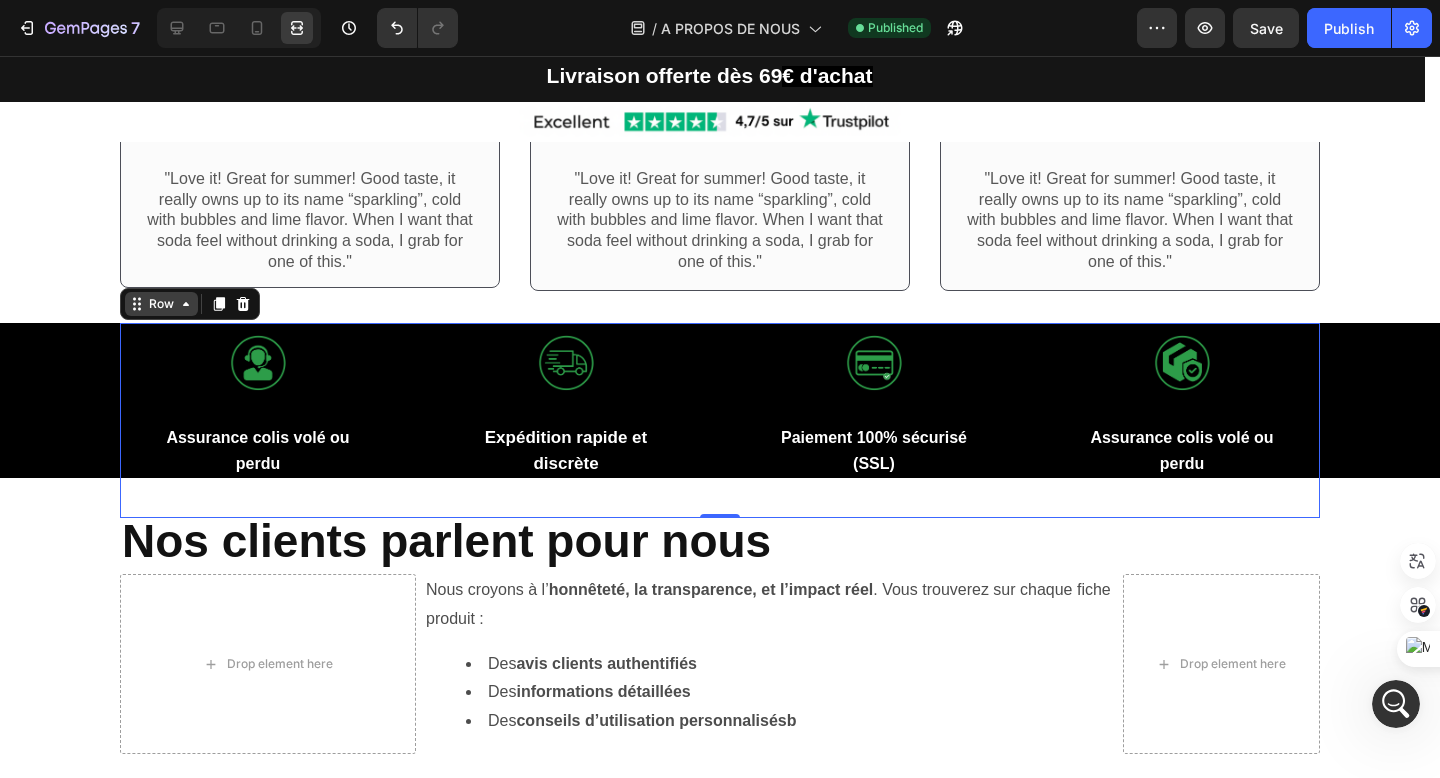 click 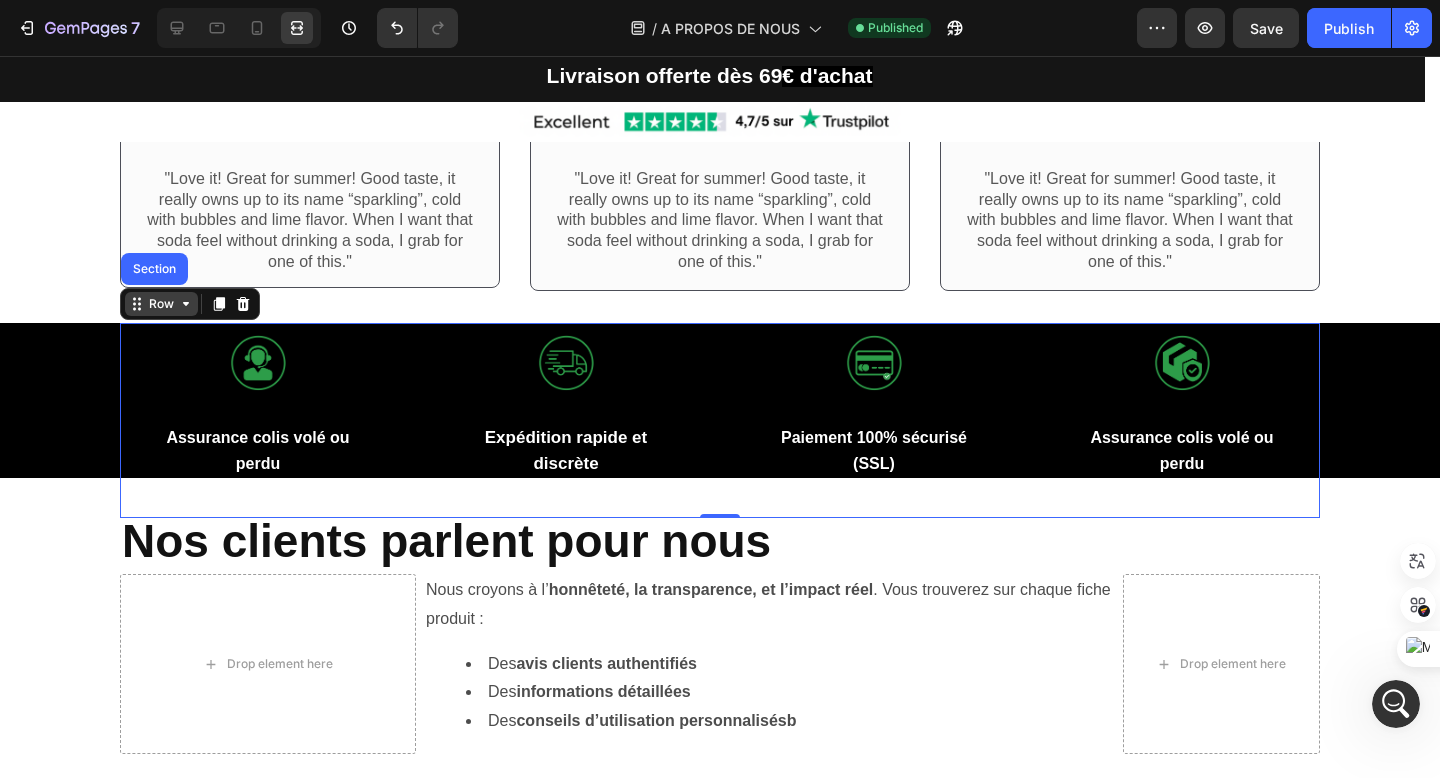 scroll, scrollTop: 15355, scrollLeft: 0, axis: vertical 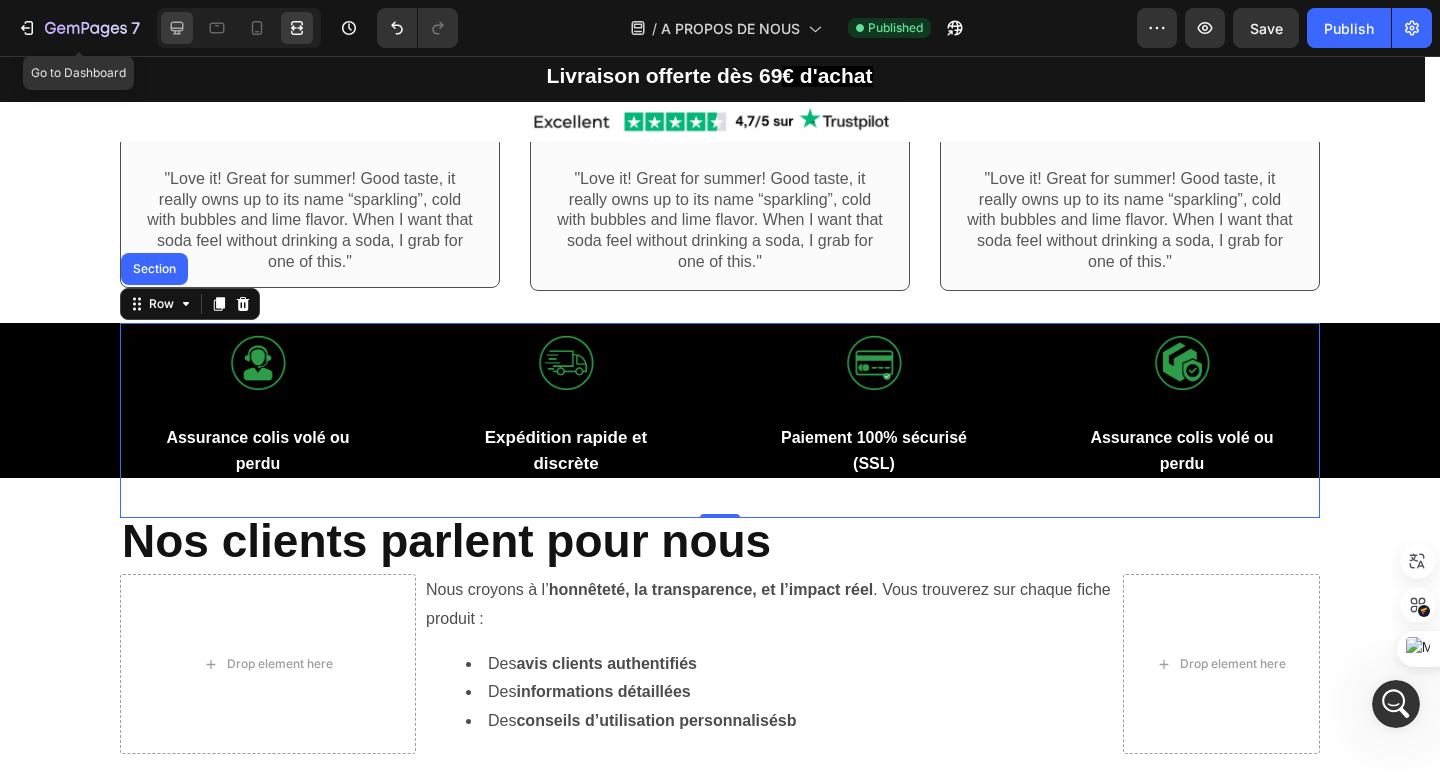 click 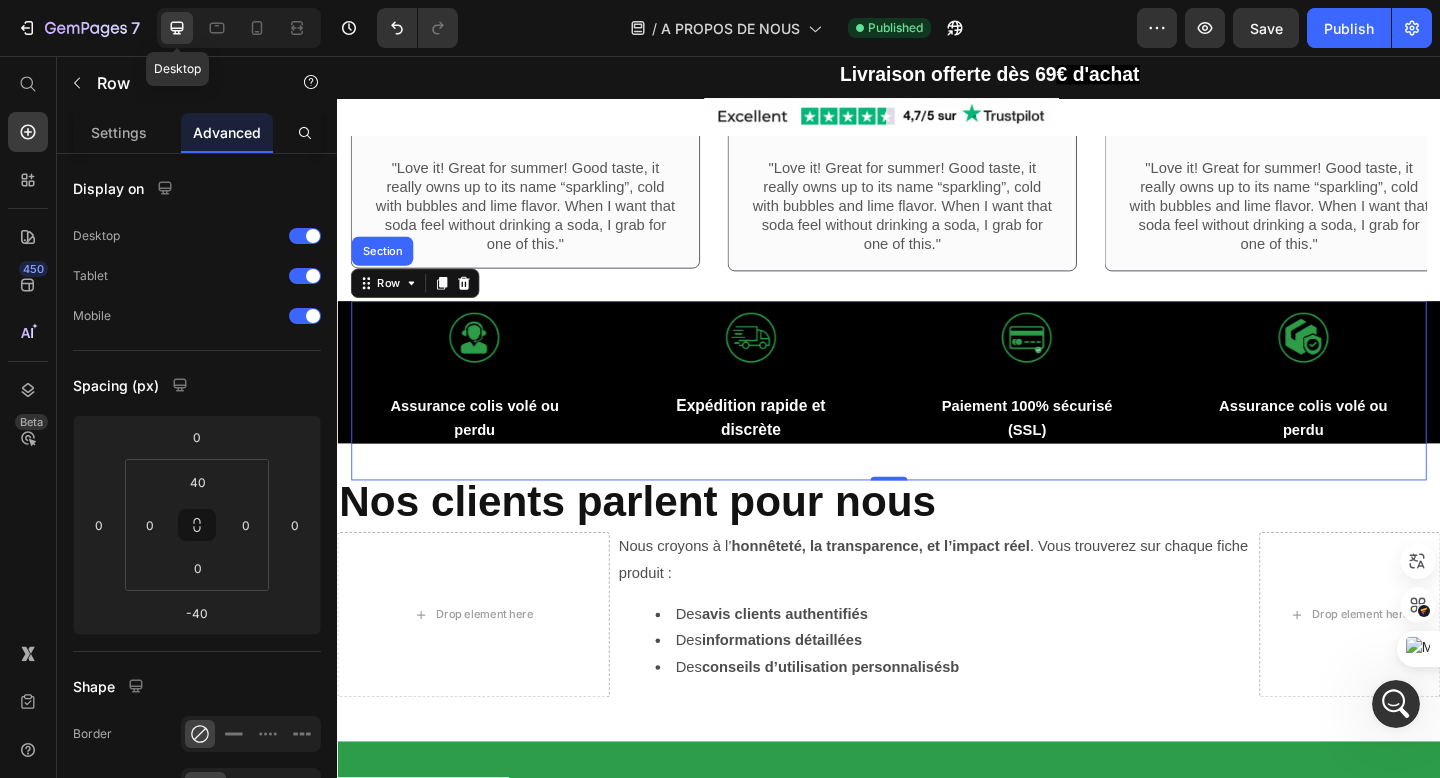 scroll, scrollTop: 1537, scrollLeft: 0, axis: vertical 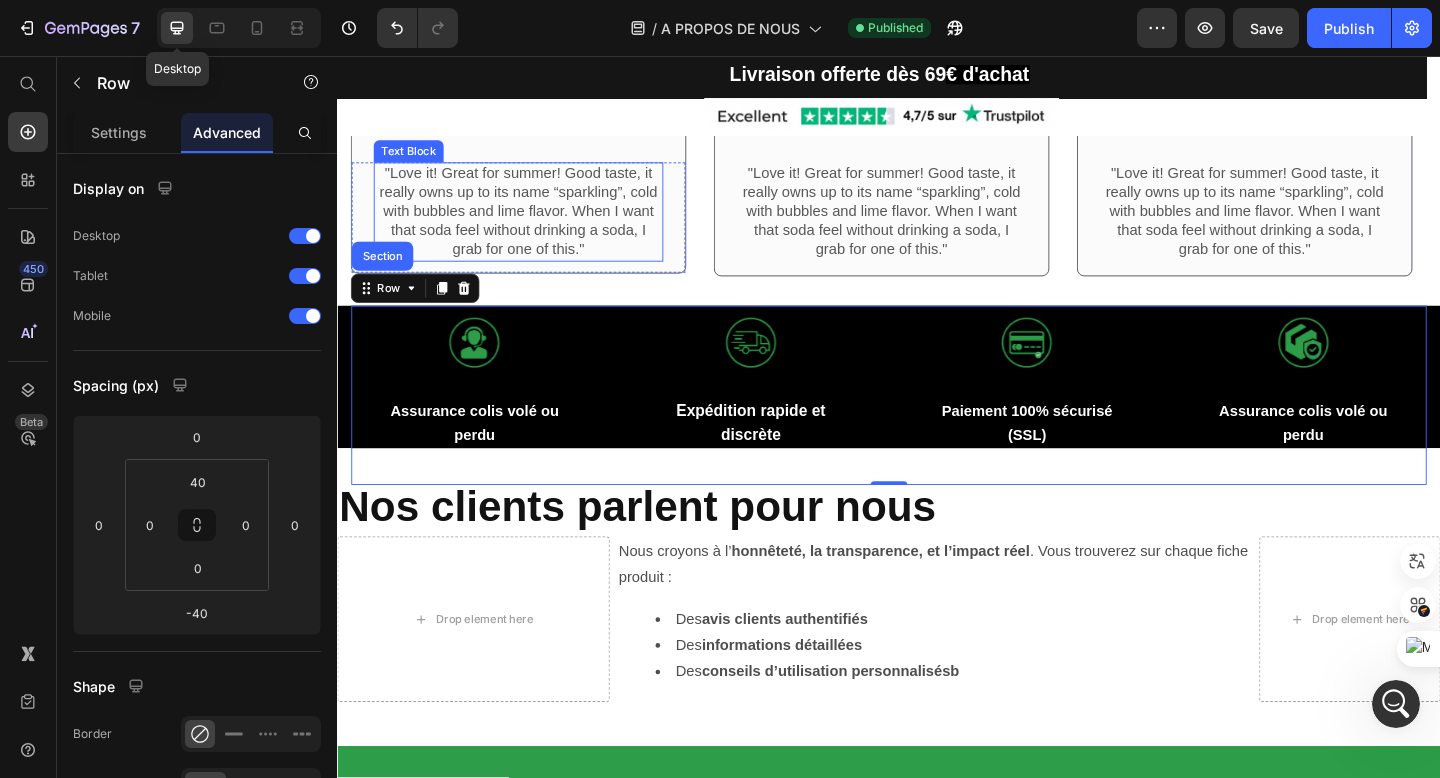 click on "Row" at bounding box center [393, 309] 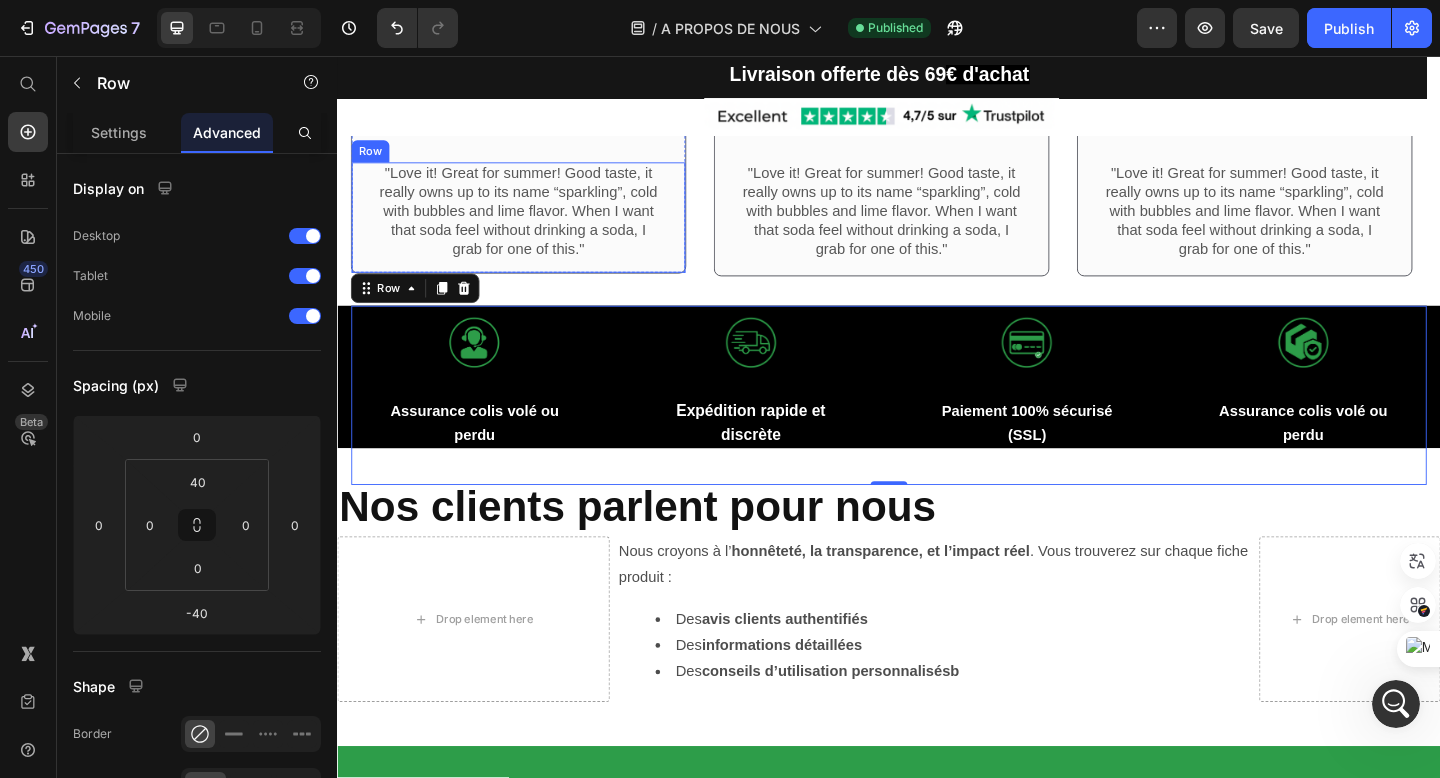 click on ""Love it! Great for summer! Good taste, it really owns up to its name “sparkling”, cold with bubbles and lime flavor. When I want that soda feel without drinking a soda, I grab for one of this."" at bounding box center (534, 226) 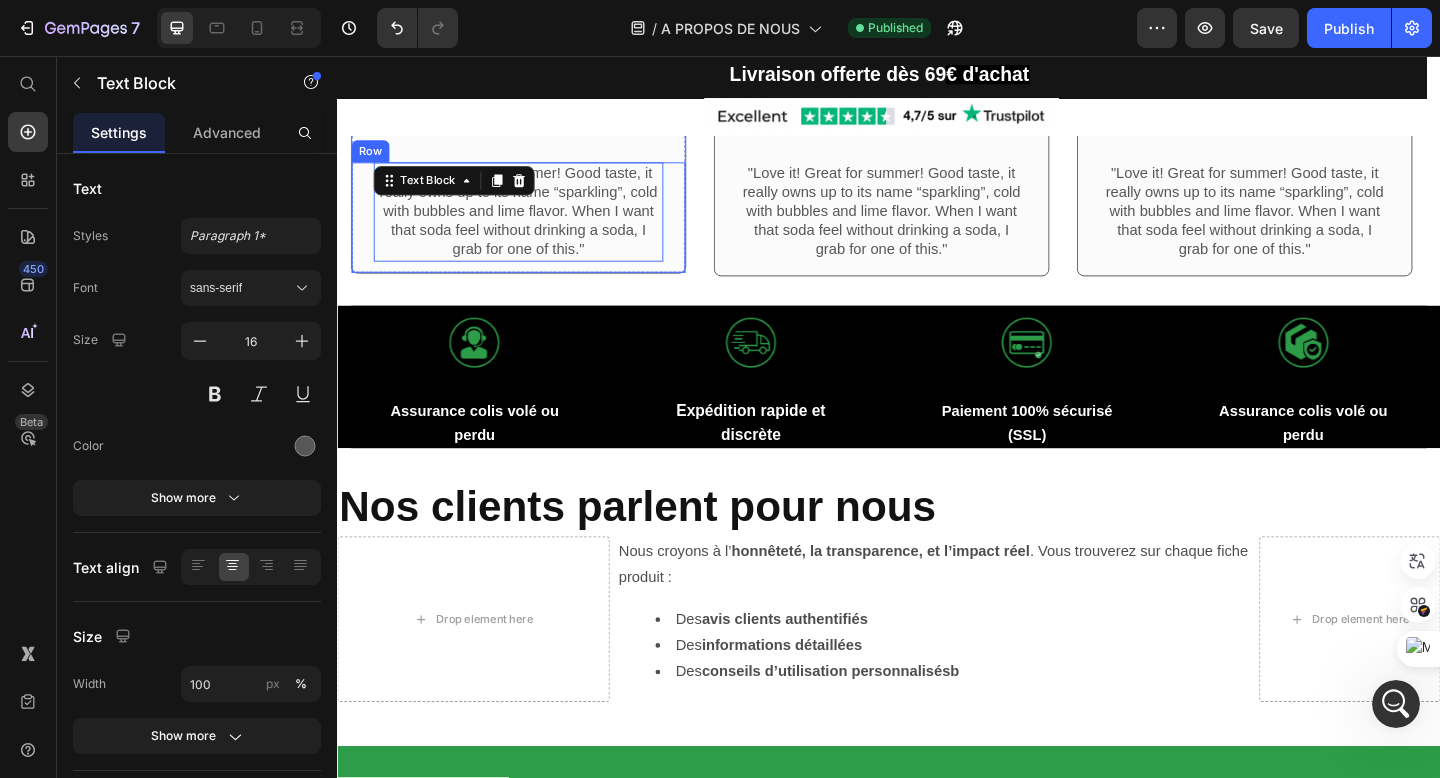 click on "Image Assurance colis volé ou perdu Text Block Row Image Expédition rapide et discrète Text Block Row Image Paiement 100% sécurisé (SSL) Text Block Row Image Assurance colis volé ou perdu Text Block Row Row" at bounding box center (937, 425) 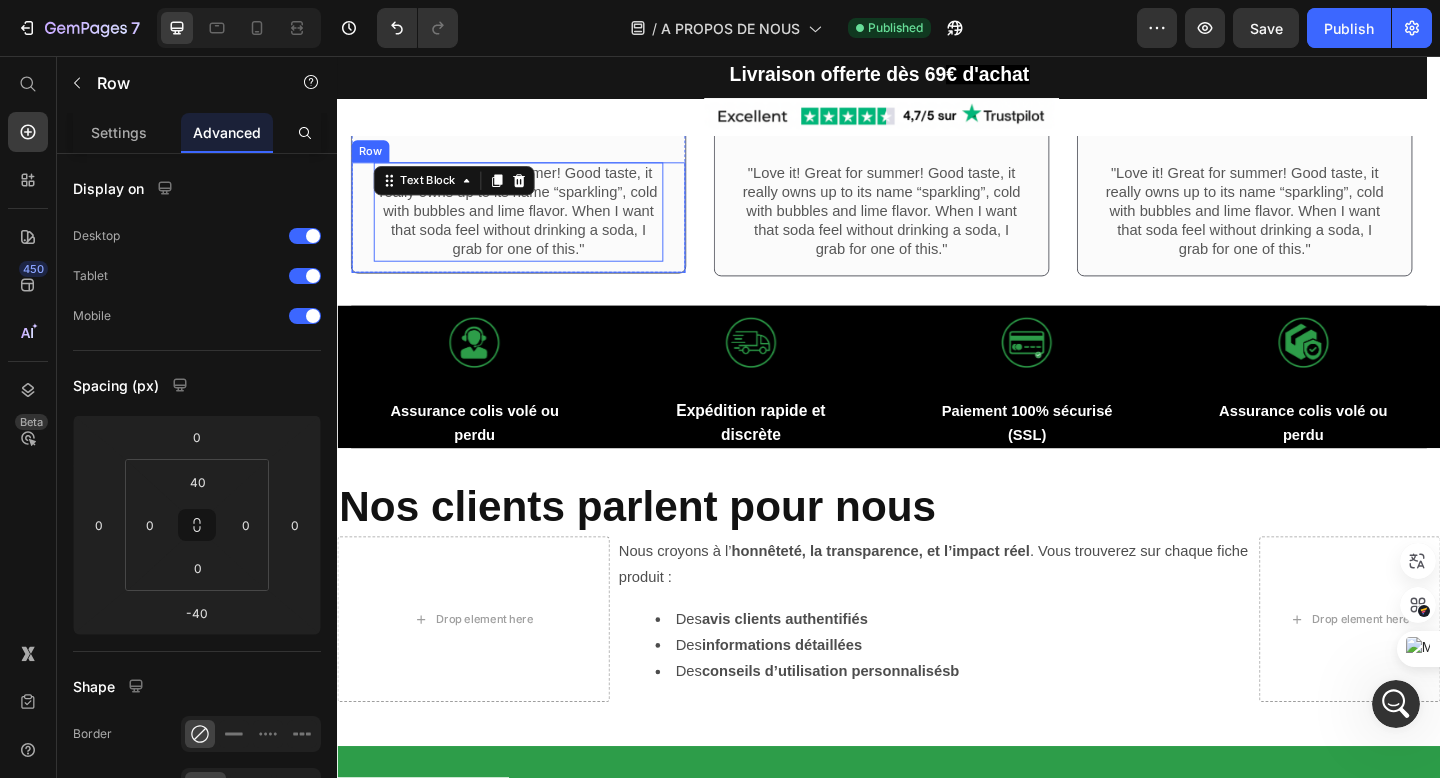 click at bounding box center (486, 368) 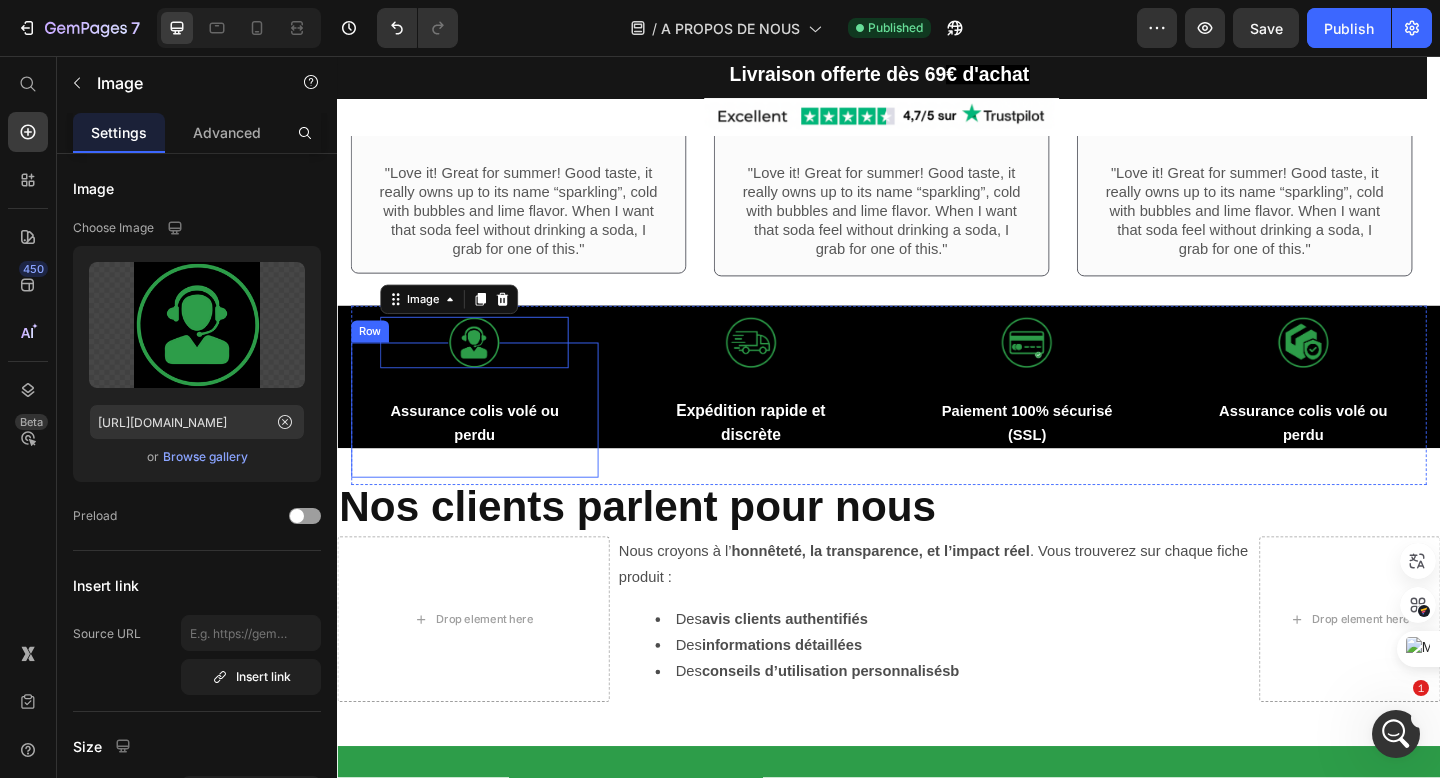 click on "Image   0 Assurance colis volé ou perdu Text Block Row Image Expédition rapide et discrète Text Block Row Image Paiement 100% sécurisé (SSL) Text Block Row Image Assurance colis volé ou perdu Text Block Row Row" at bounding box center (937, 425) 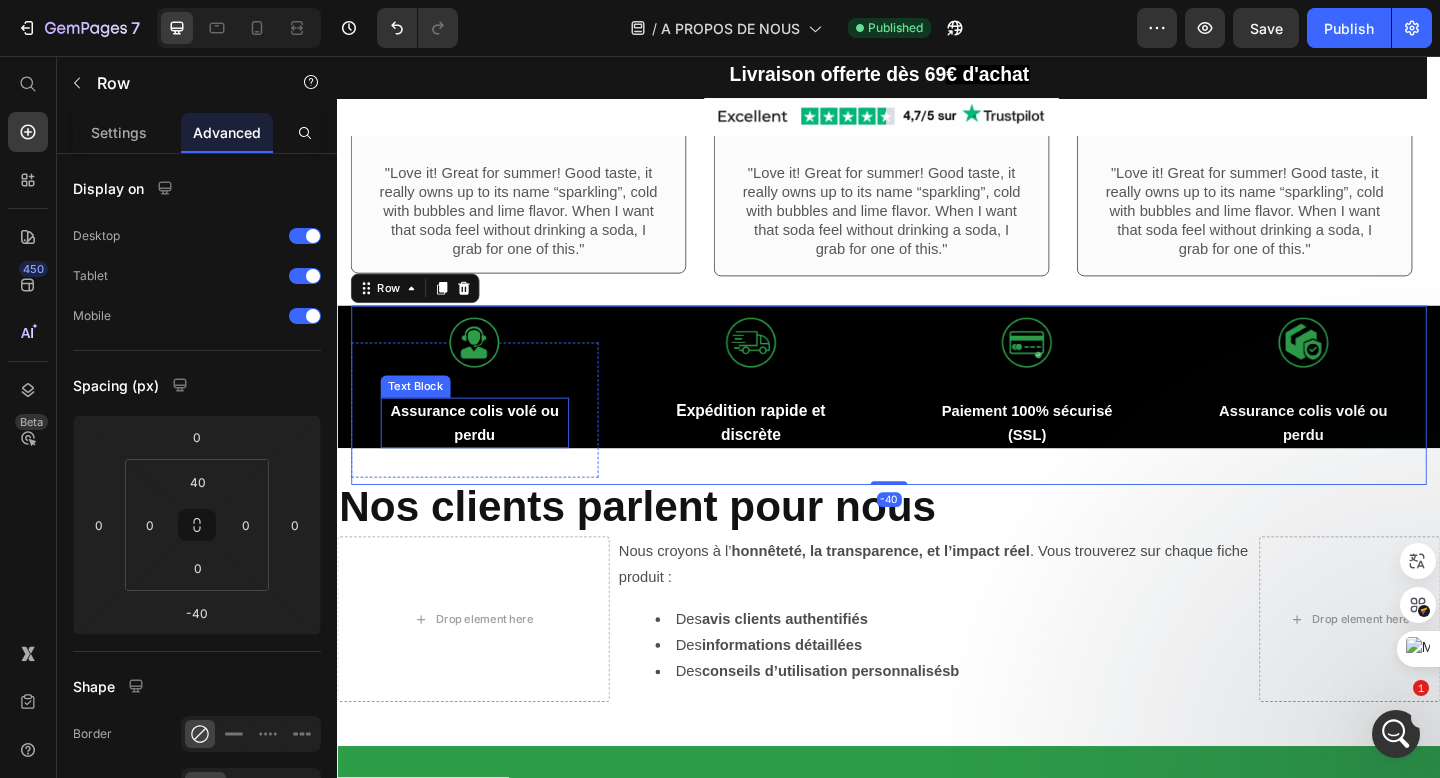 scroll, scrollTop: 15259, scrollLeft: 0, axis: vertical 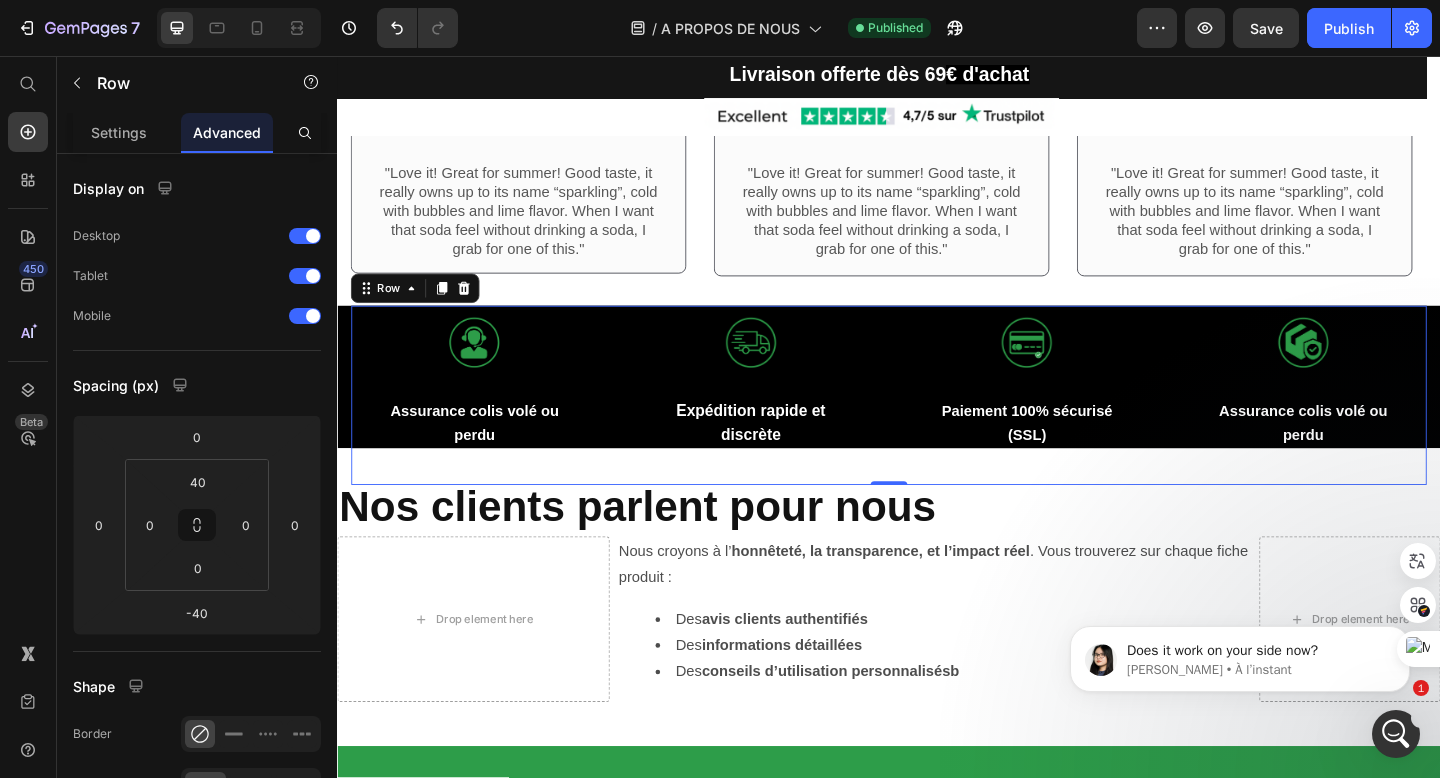 click on "Image Assurance colis volé ou perdu Text Block Row Image Expédition rapide et discrète Text Block Row Image Paiement 100% sécurisé (SSL) Text Block Row Image Assurance colis volé ou perdu Text Block Row Row   -40" at bounding box center [937, 425] 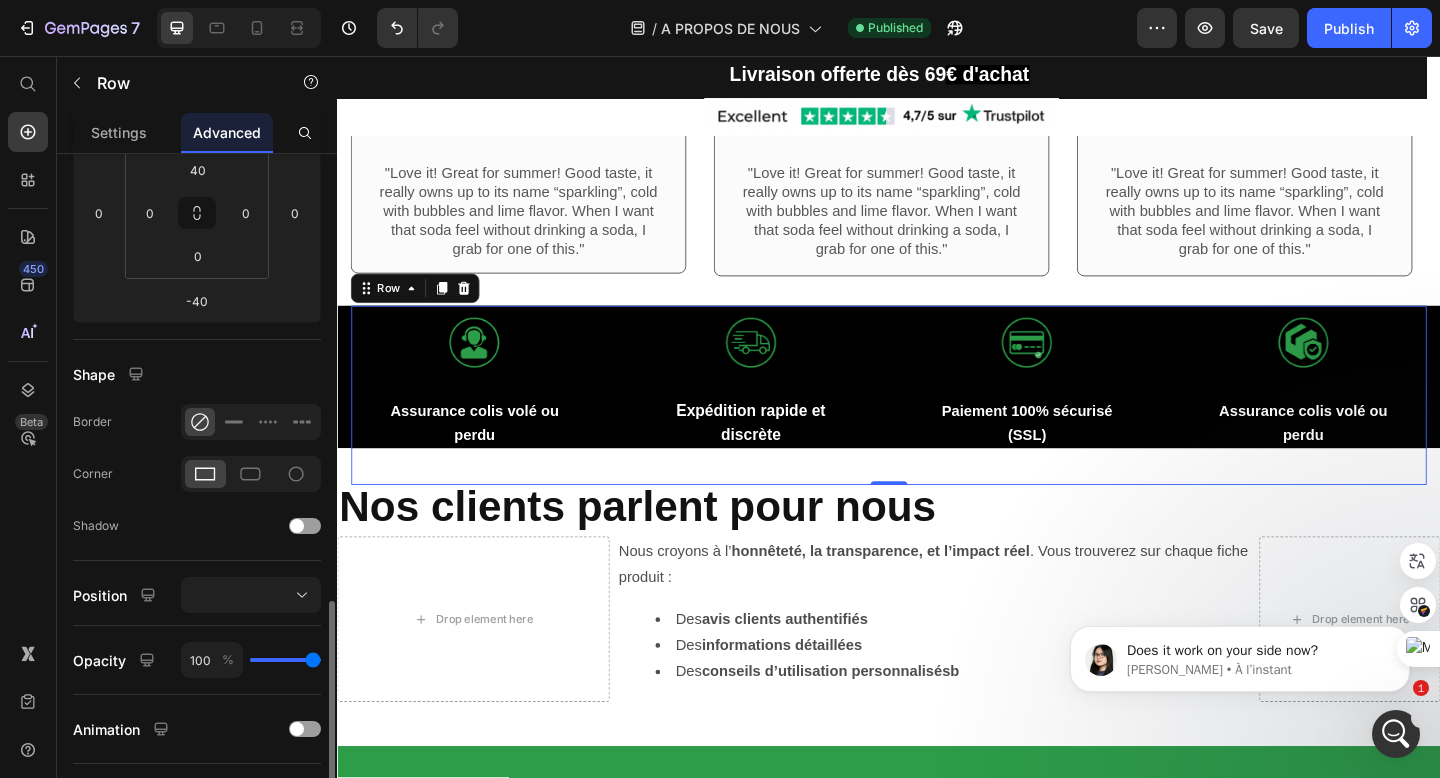 scroll, scrollTop: 588, scrollLeft: 0, axis: vertical 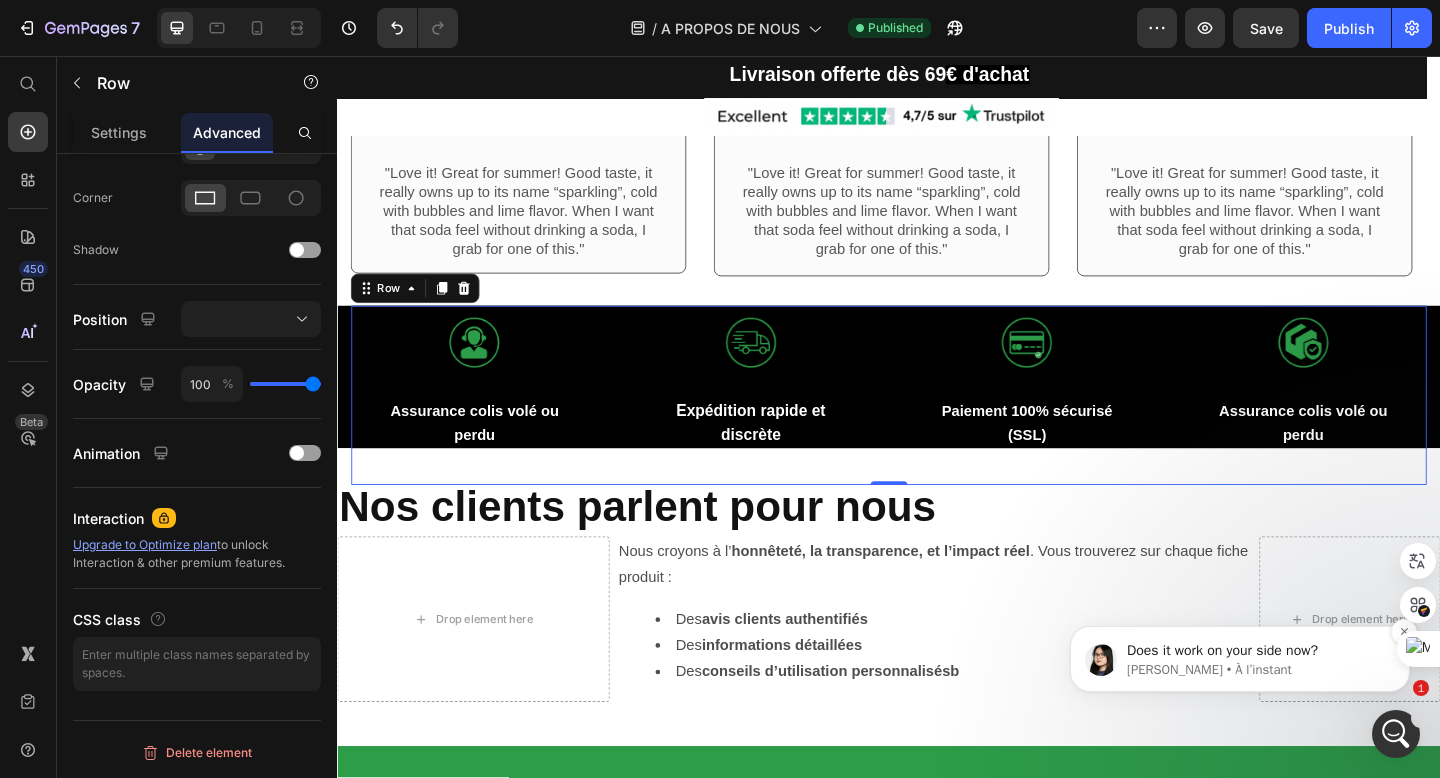 click on "Does it work on your side now?" at bounding box center (1256, 651) 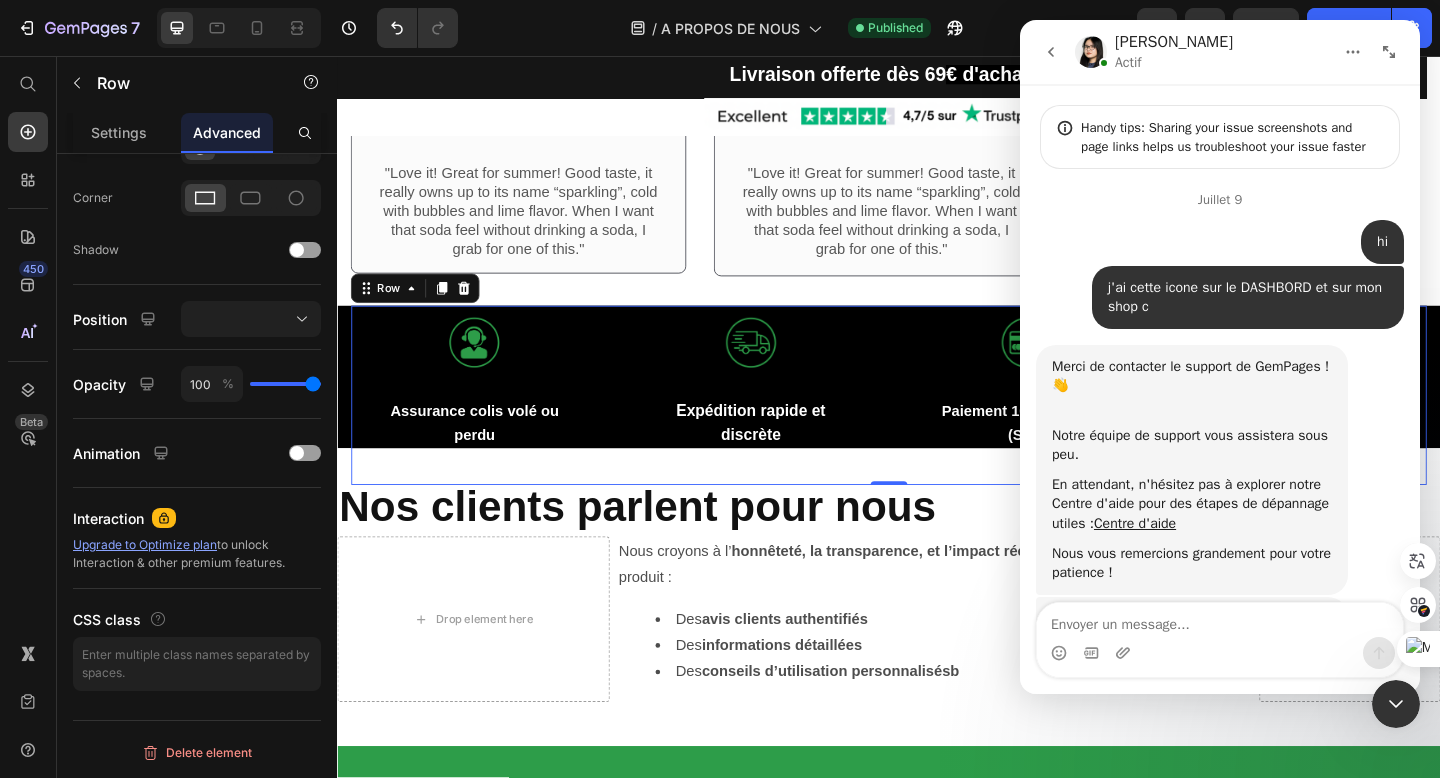 scroll, scrollTop: 3, scrollLeft: 0, axis: vertical 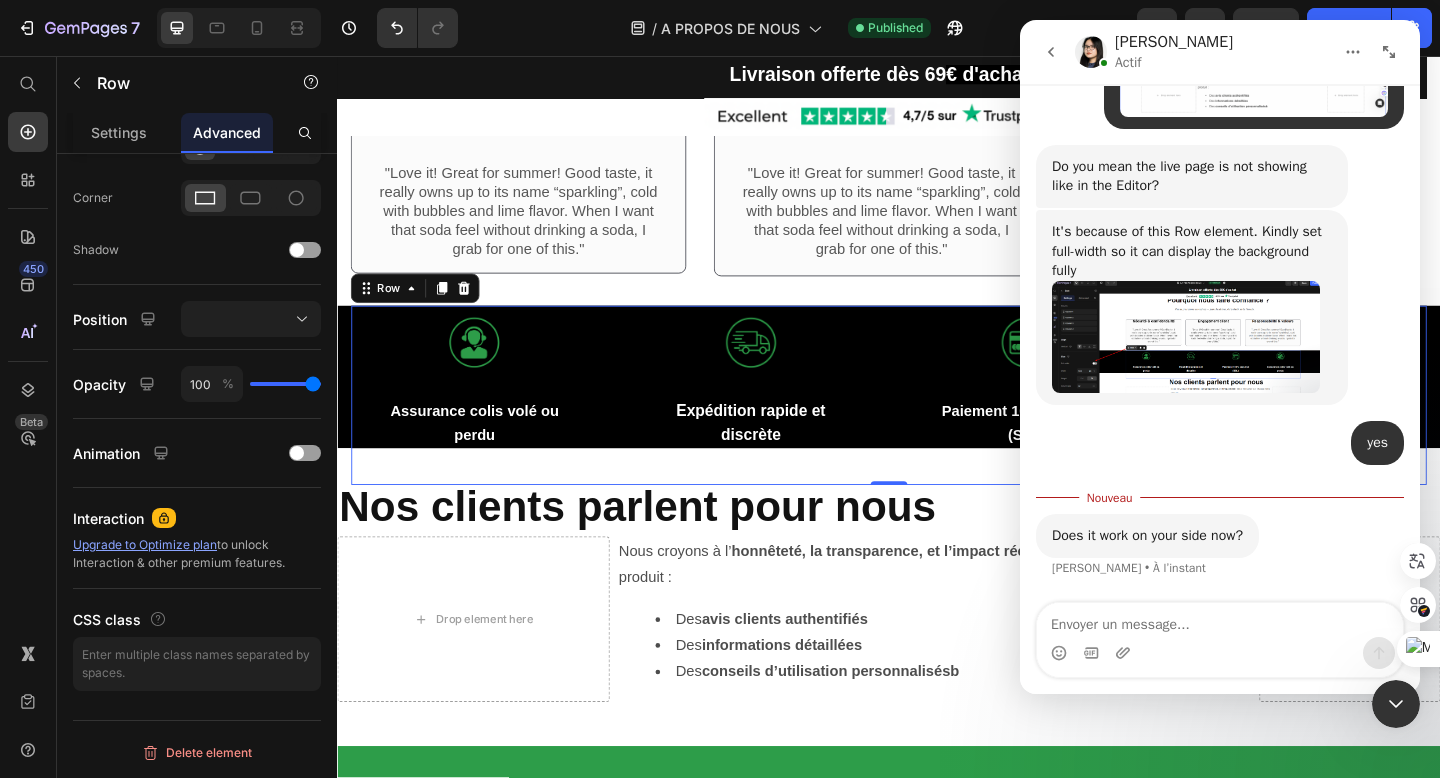 click at bounding box center [1220, 620] 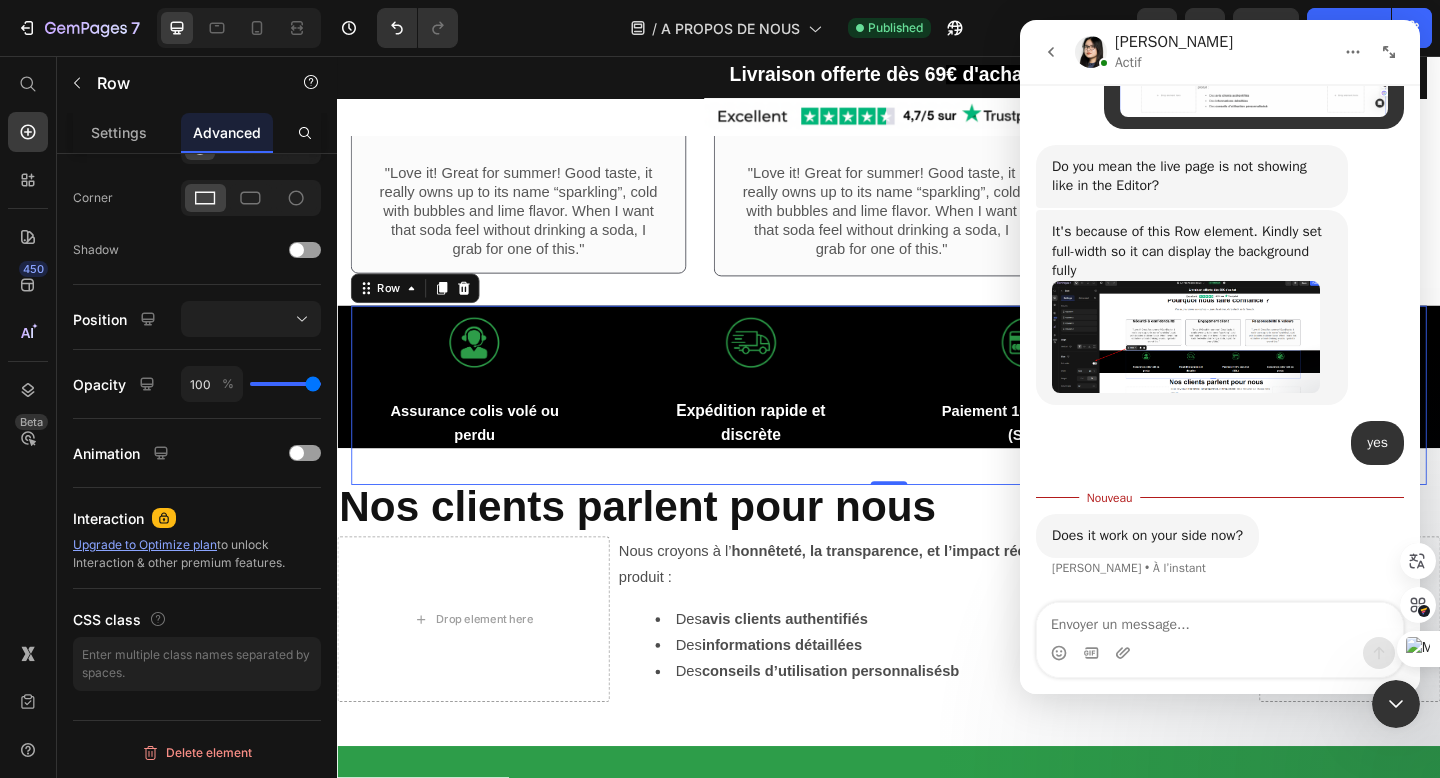 scroll, scrollTop: 0, scrollLeft: 0, axis: both 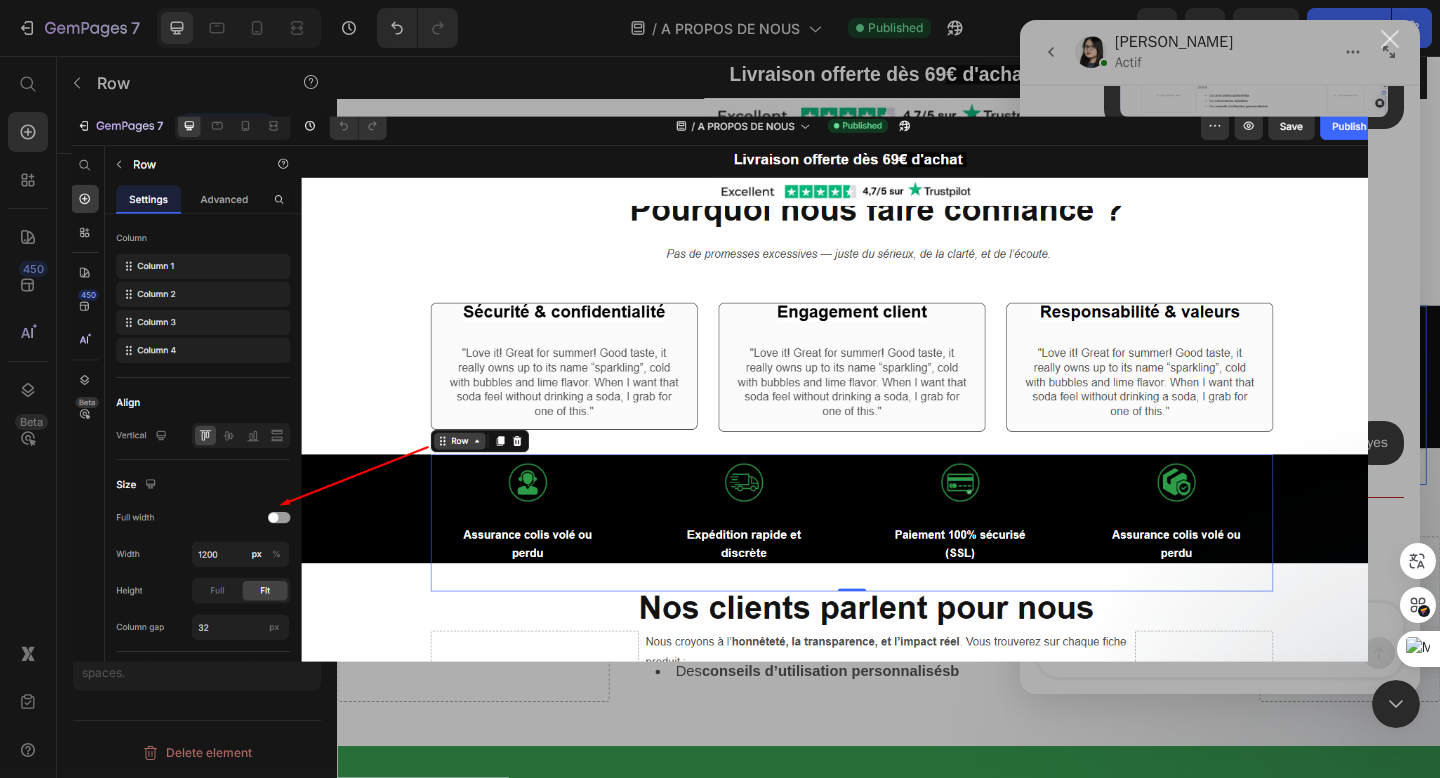 click at bounding box center [1390, 39] 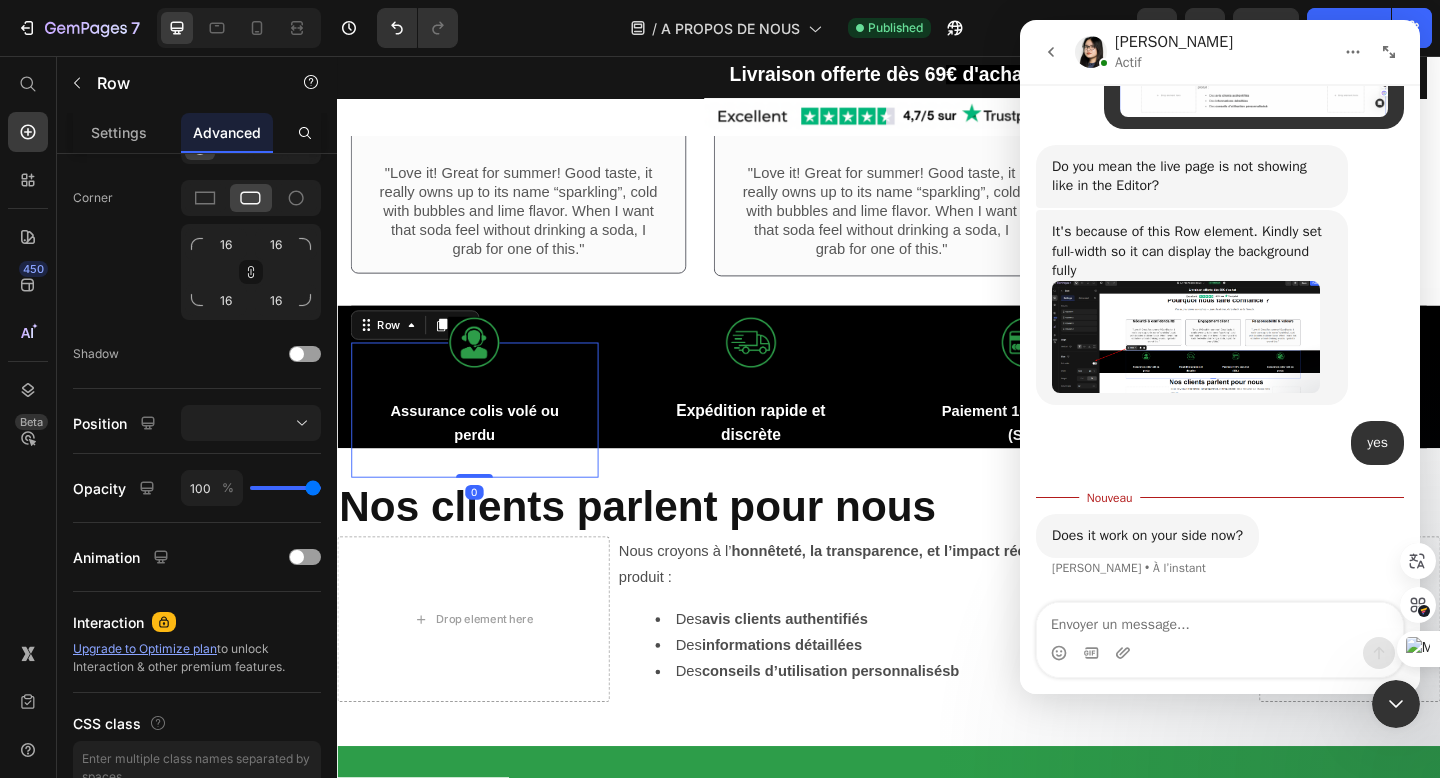 click on "Image Assurance colis volé ou perdu Text Block Row   0" at bounding box center [486, 441] 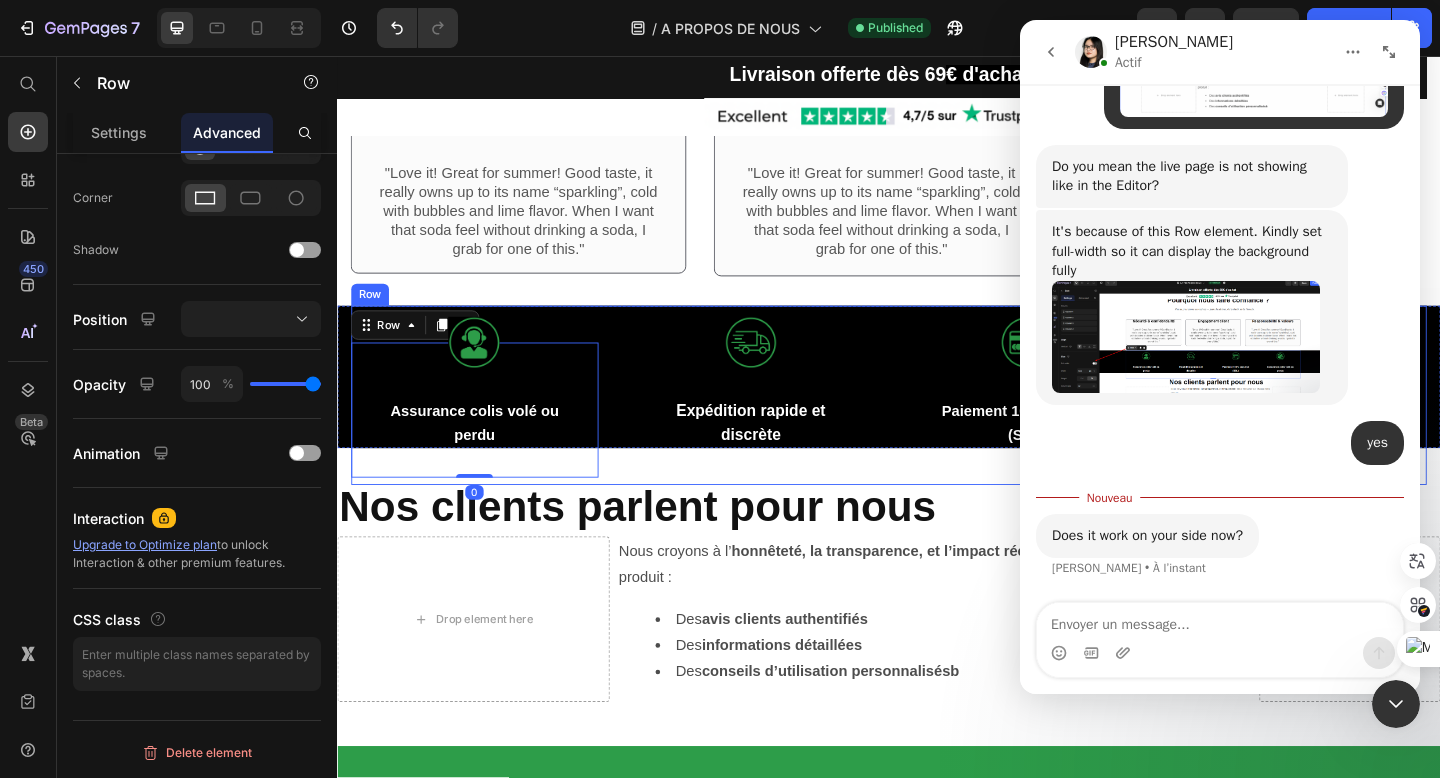click on "Image Assurance colis volé ou perdu Text Block Row   0 Image Expédition rapide et discrète Text Block Row Image Paiement 100% sécurisé (SSL) Text Block Row Image Assurance colis volé ou perdu Text Block Row Row" at bounding box center (937, 425) 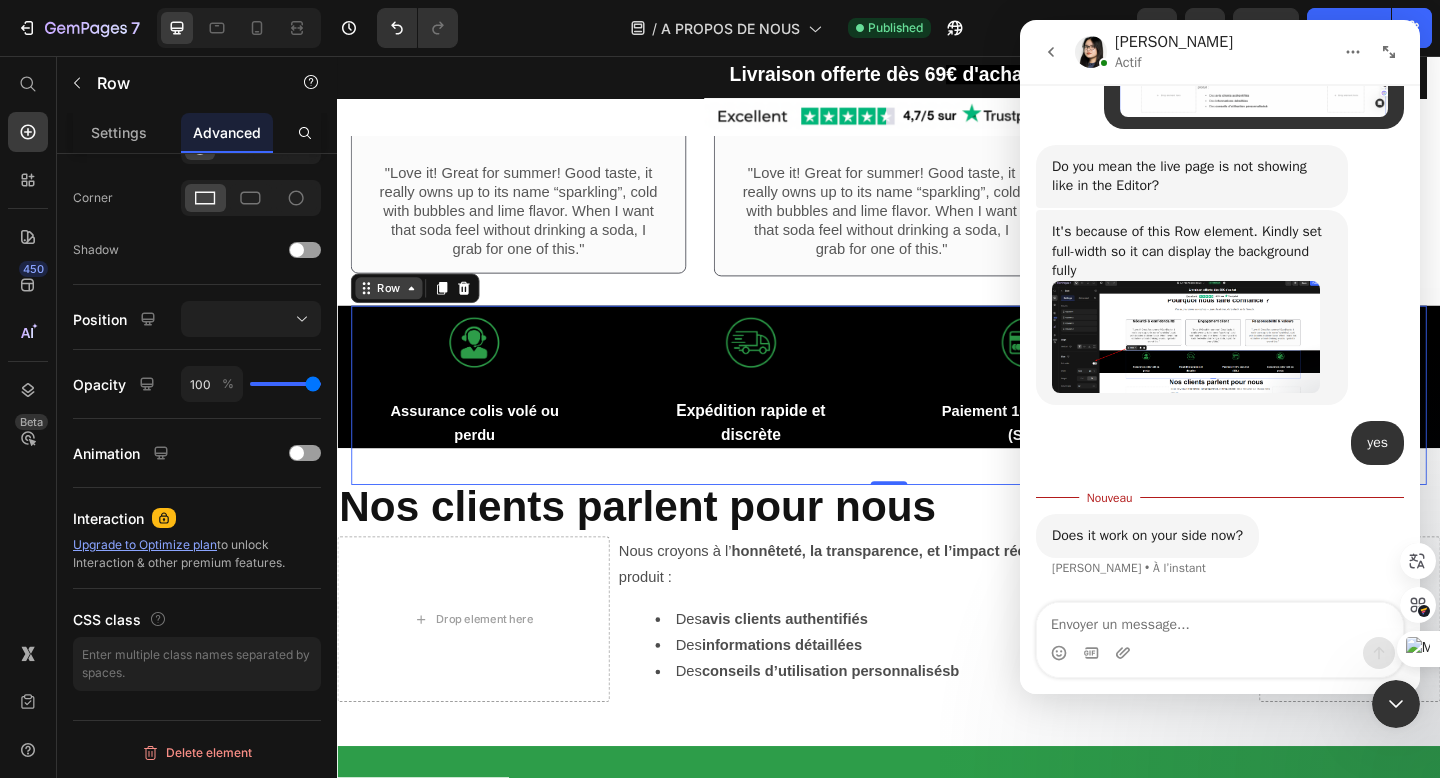 click on "Row" at bounding box center [393, 309] 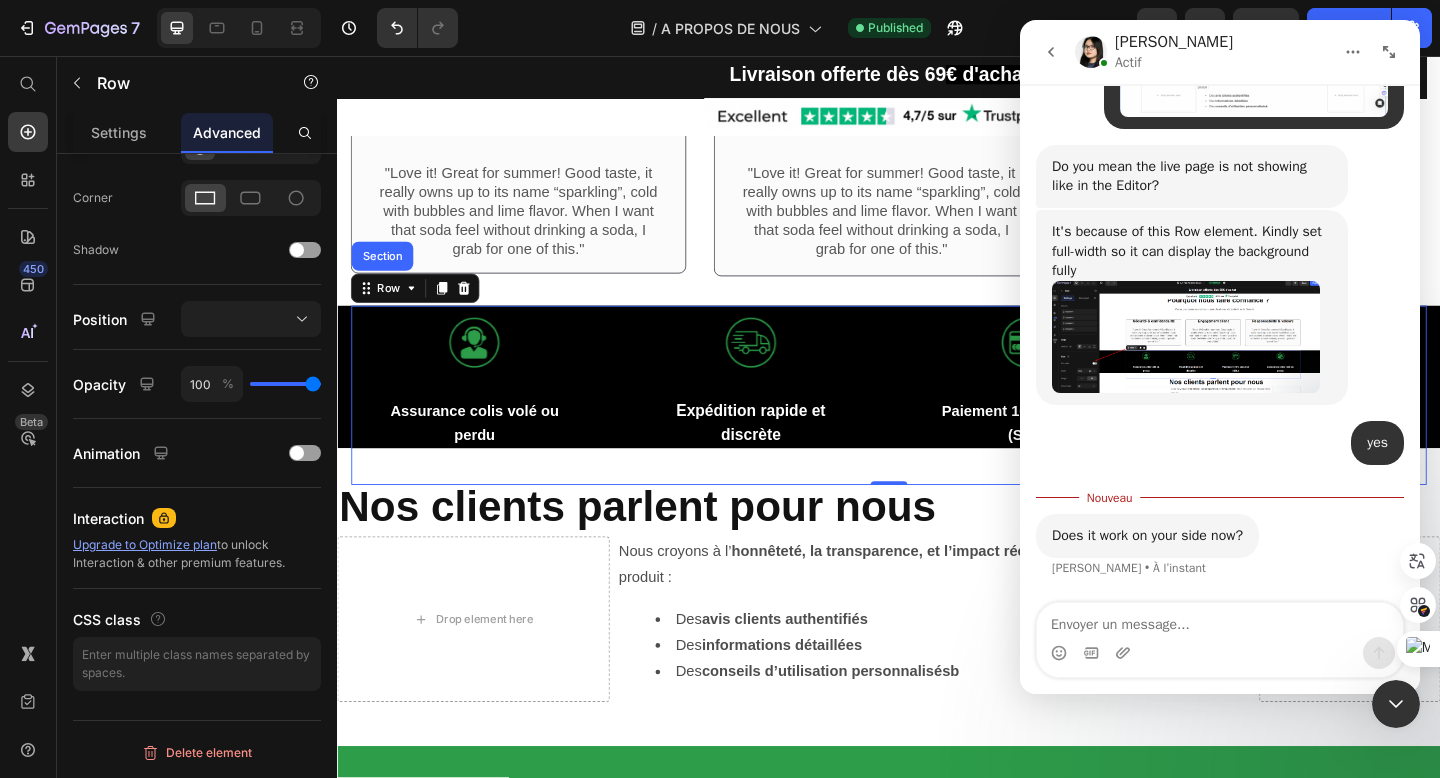 click at bounding box center [1186, 337] 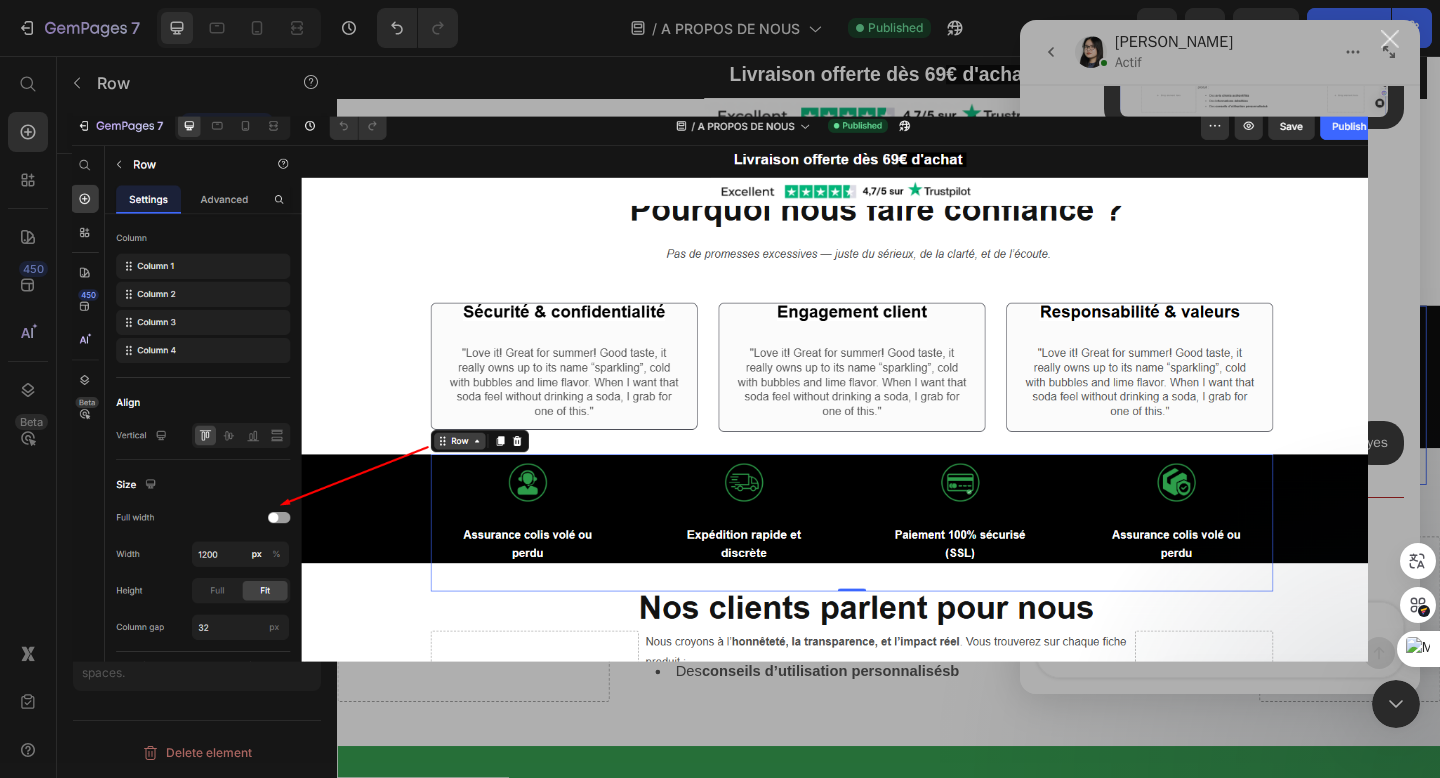scroll, scrollTop: 0, scrollLeft: 0, axis: both 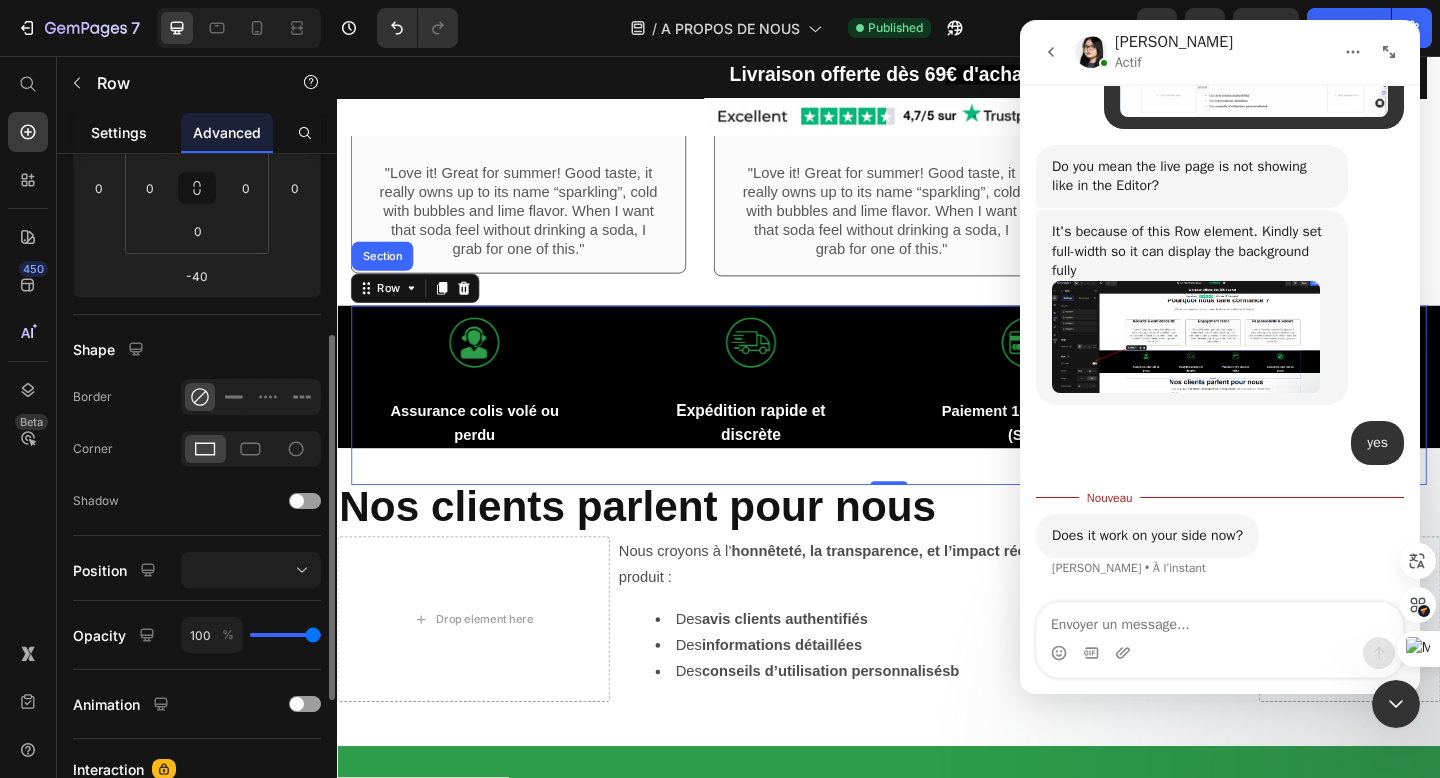 click on "Settings" at bounding box center [119, 132] 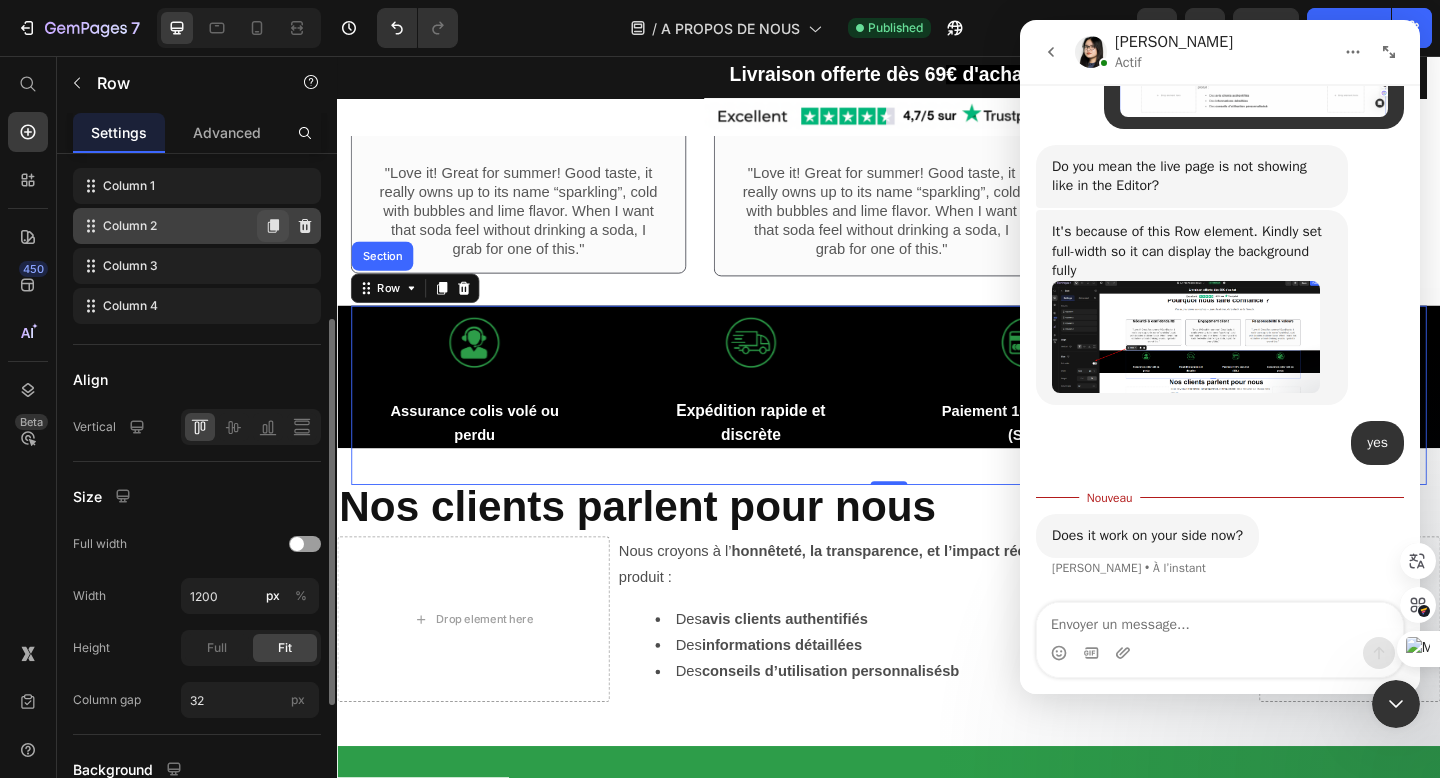 scroll, scrollTop: 350, scrollLeft: 0, axis: vertical 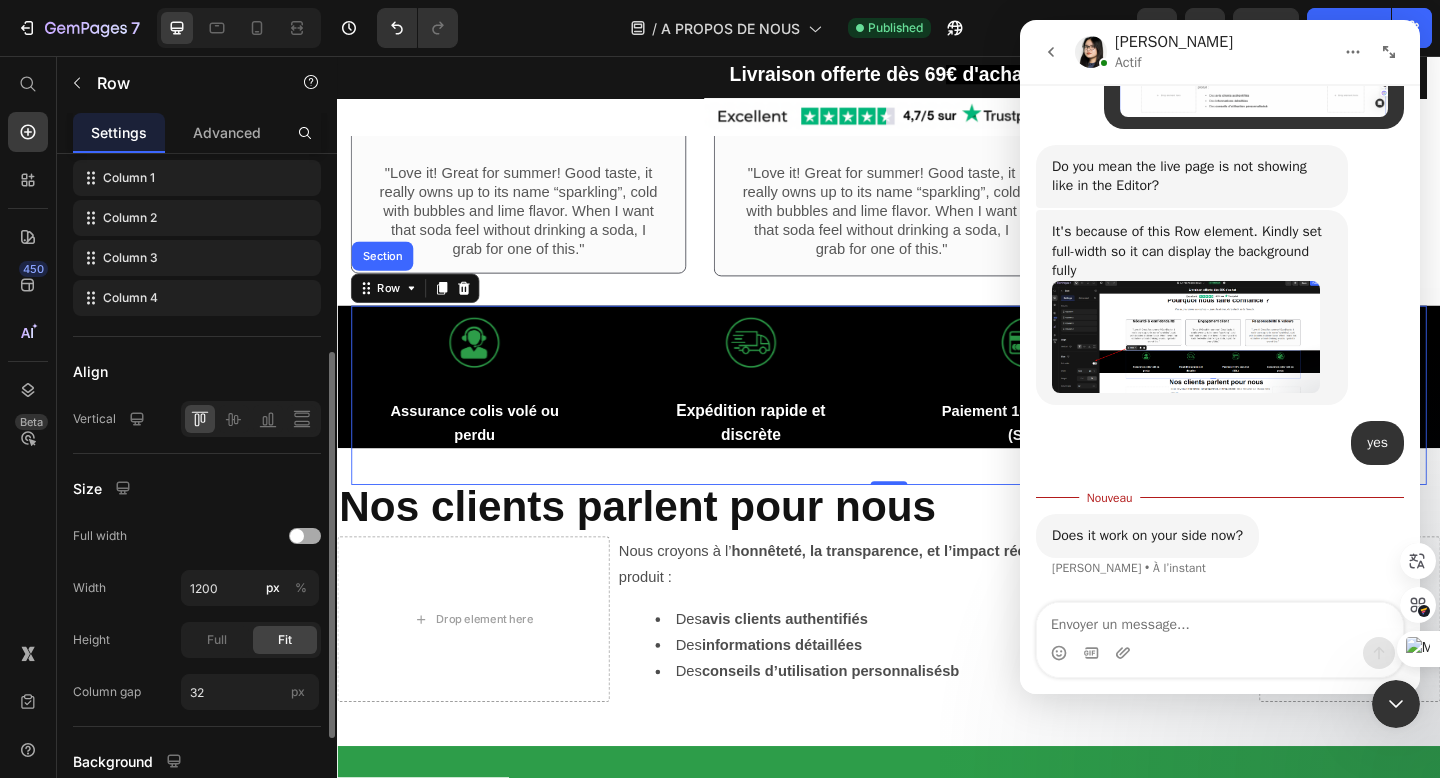 click at bounding box center [305, 536] 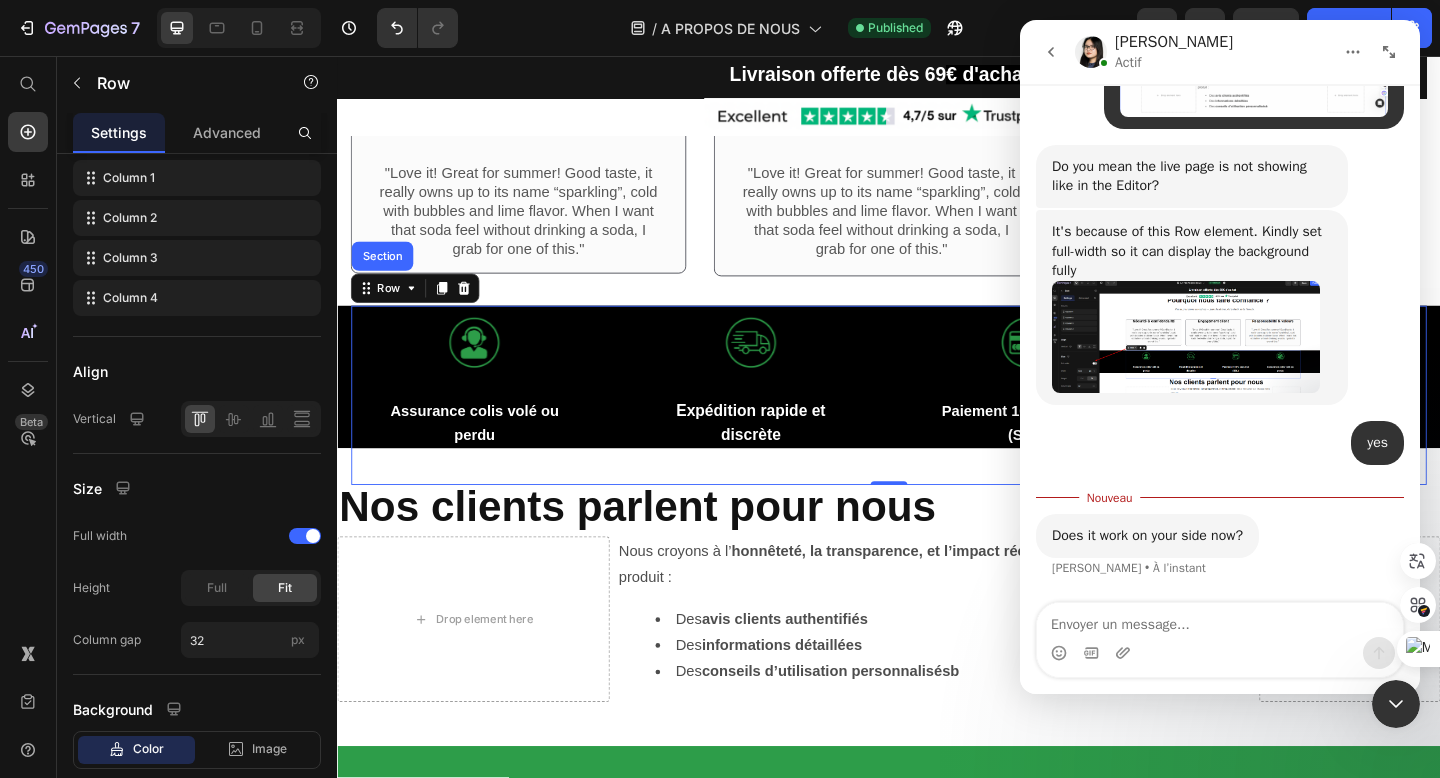 click 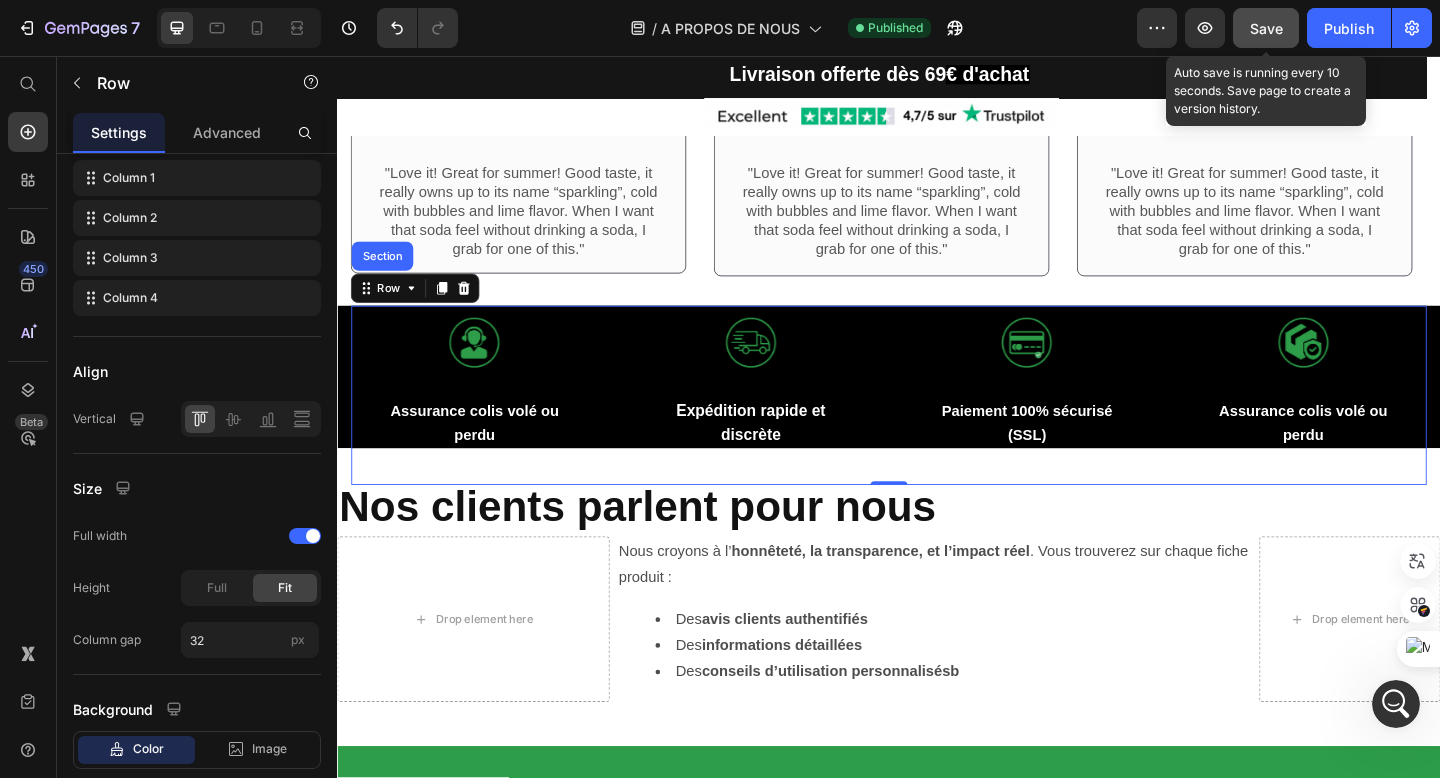 click on "Save" at bounding box center [1266, 28] 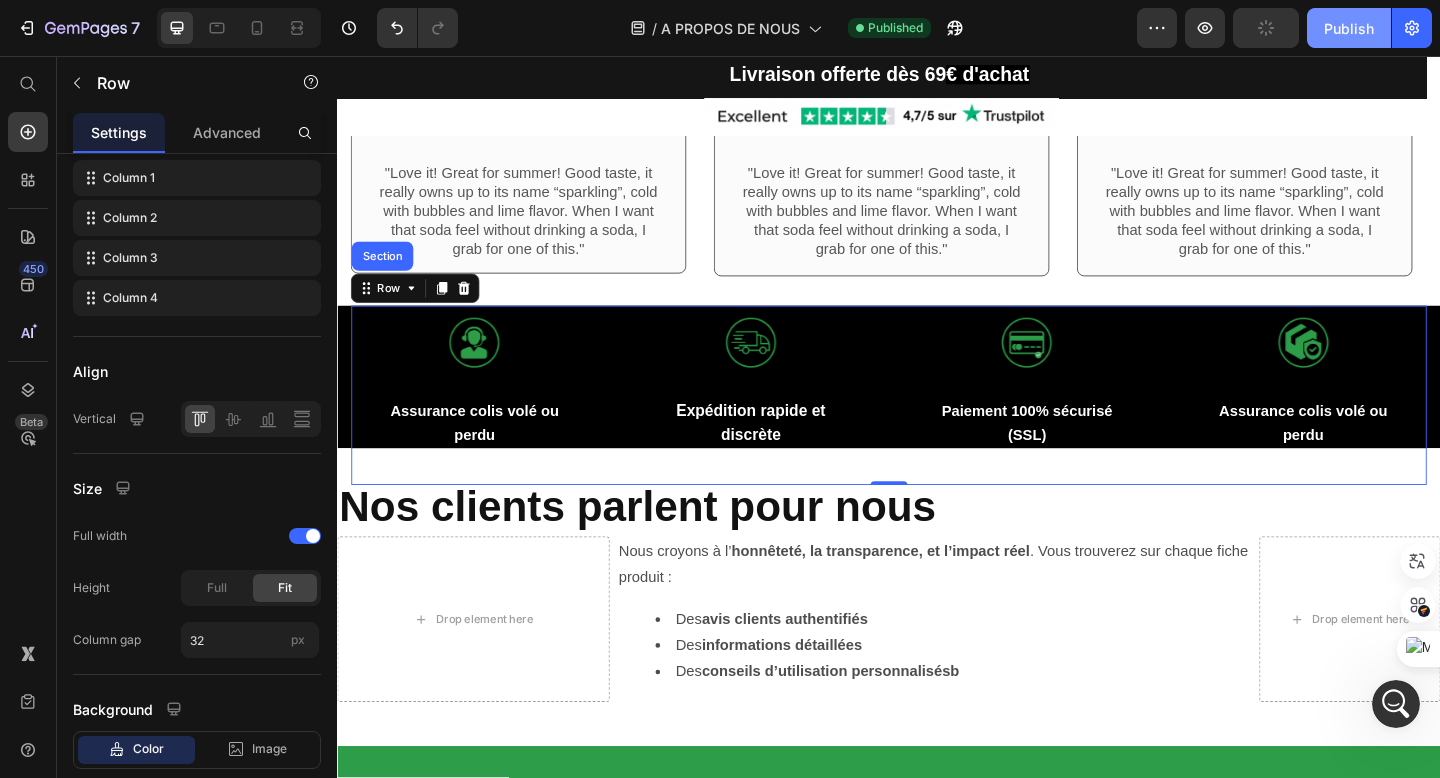 click on "Publish" at bounding box center (1349, 28) 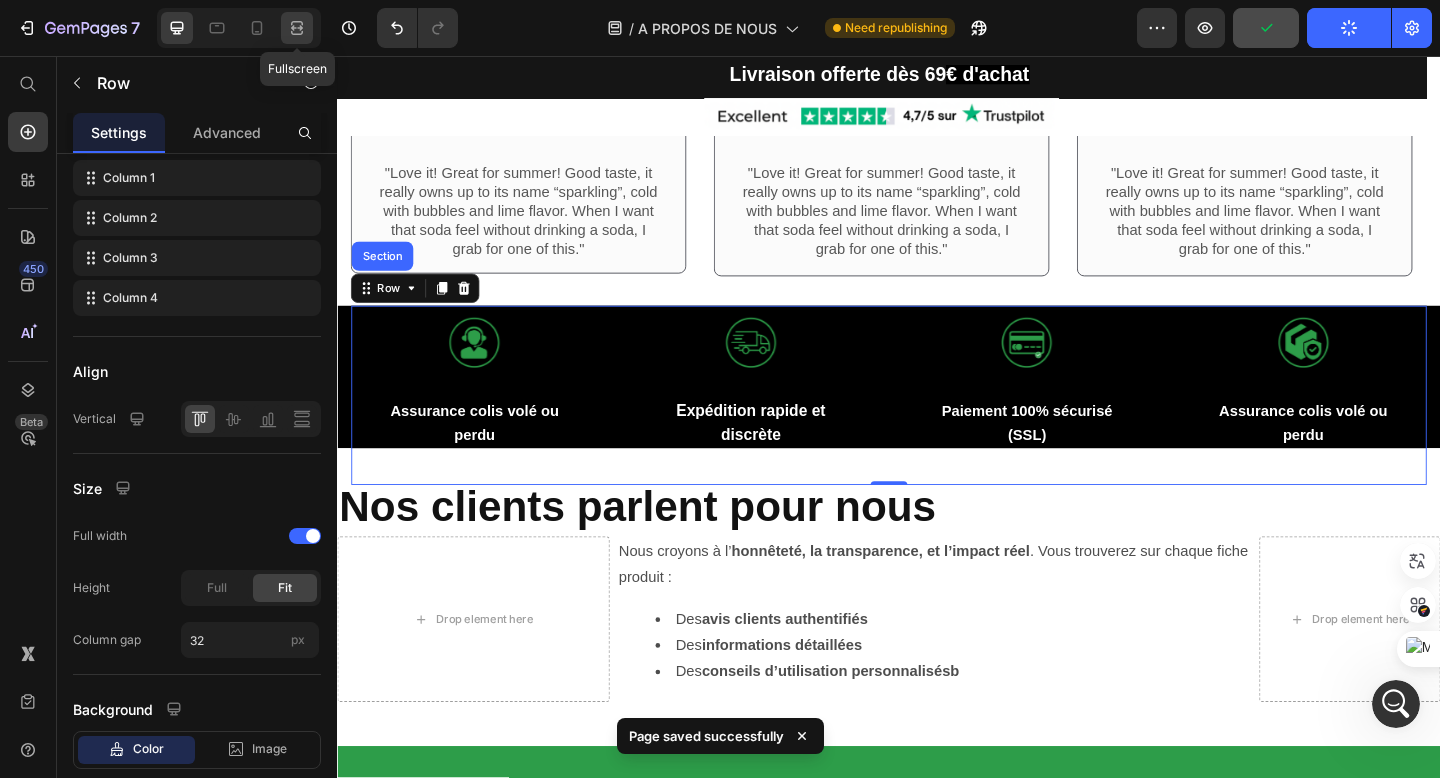 click 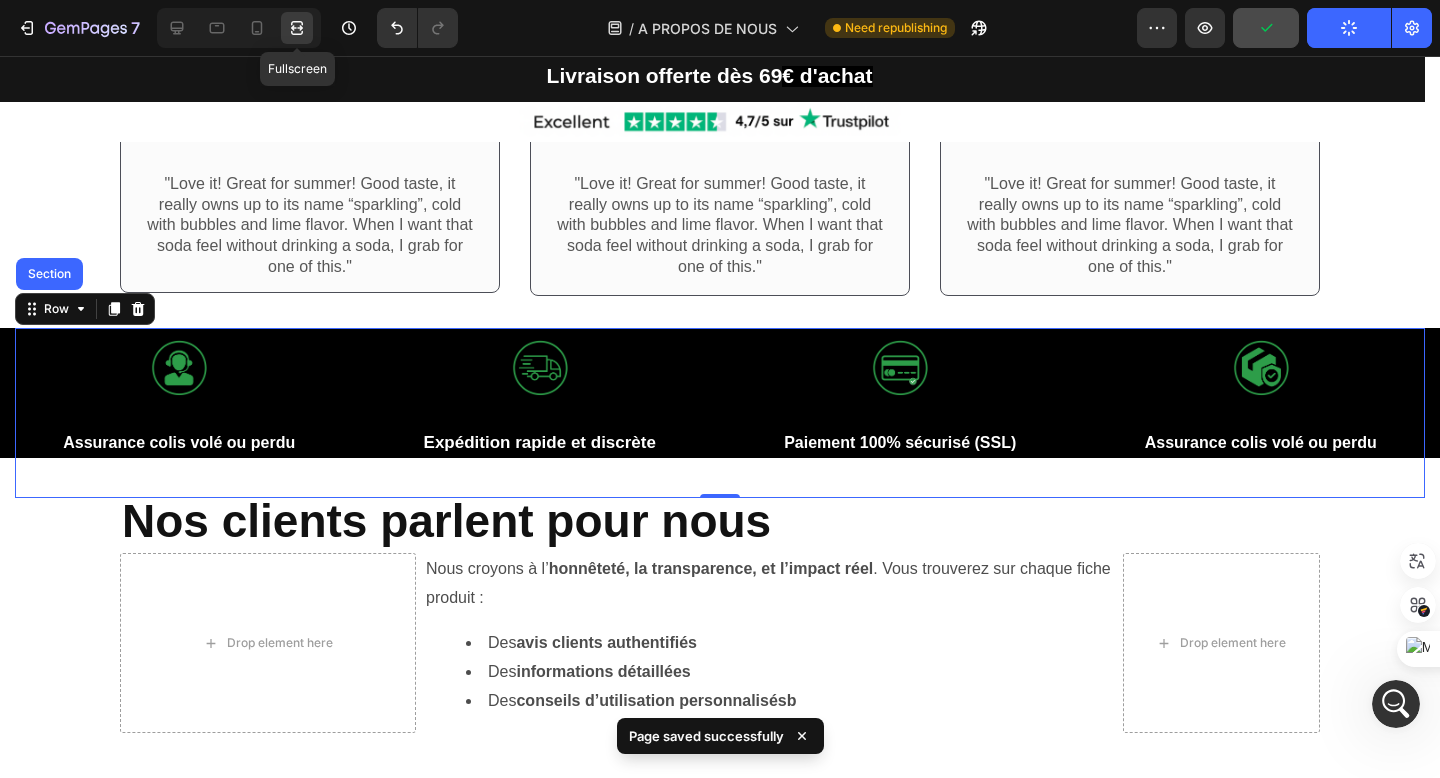 scroll, scrollTop: 1542, scrollLeft: 0, axis: vertical 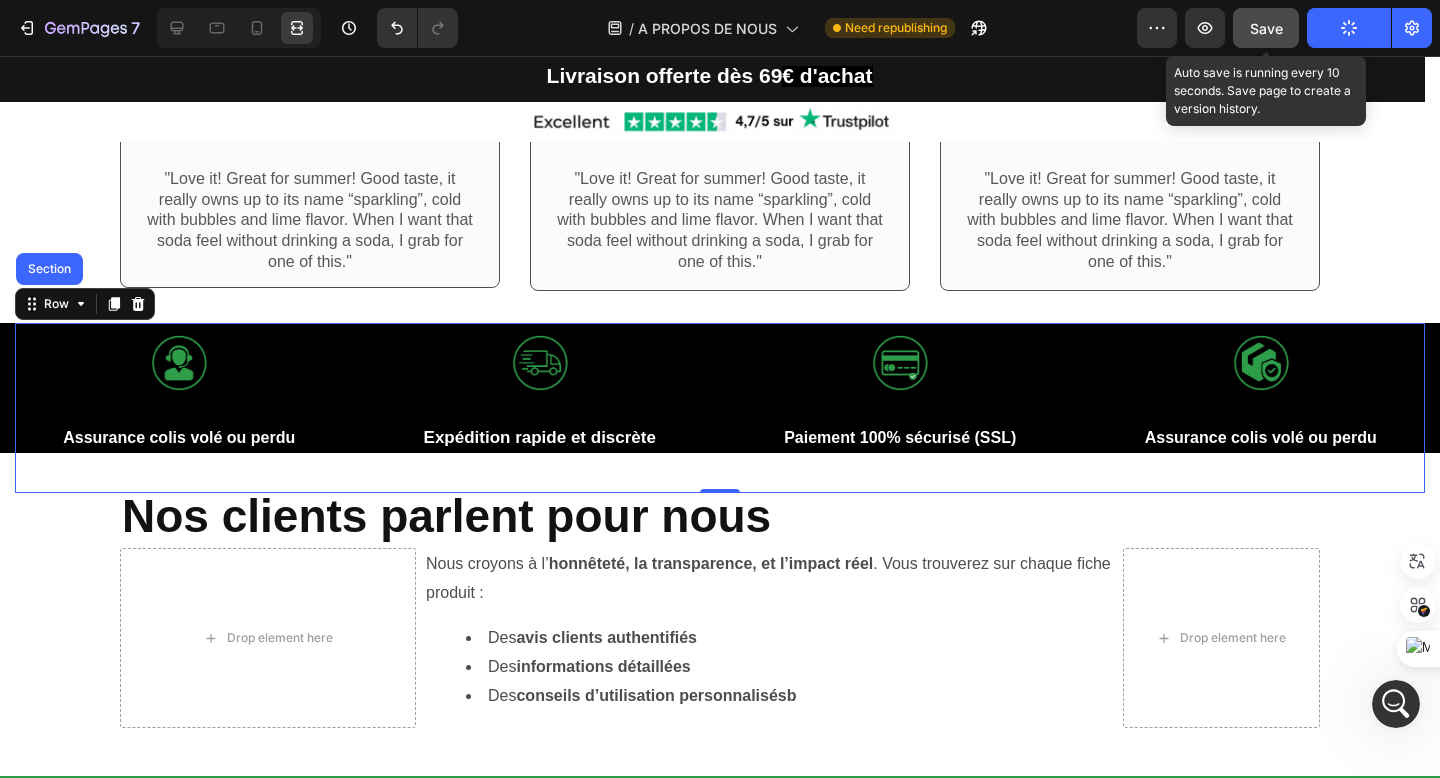 click on "Save" at bounding box center [1266, 28] 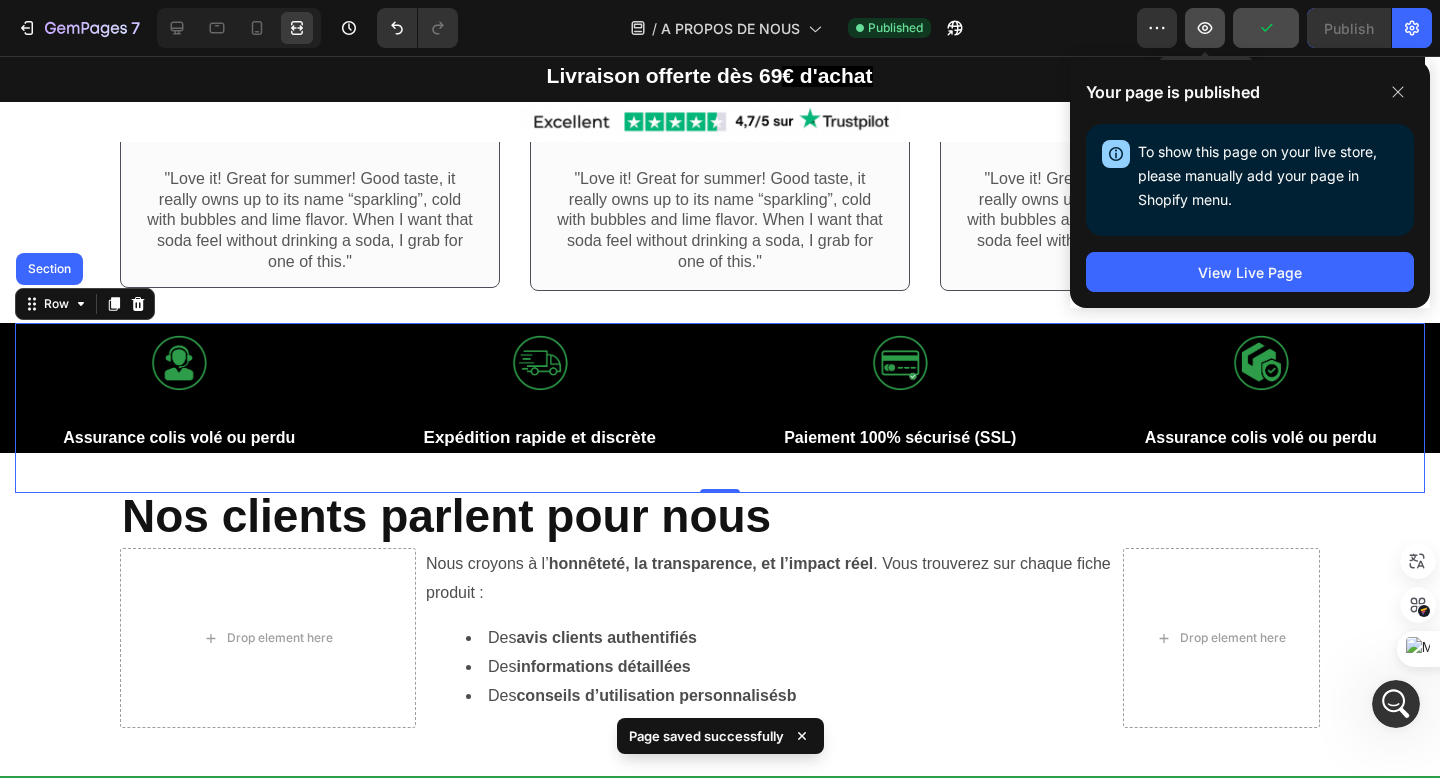 click 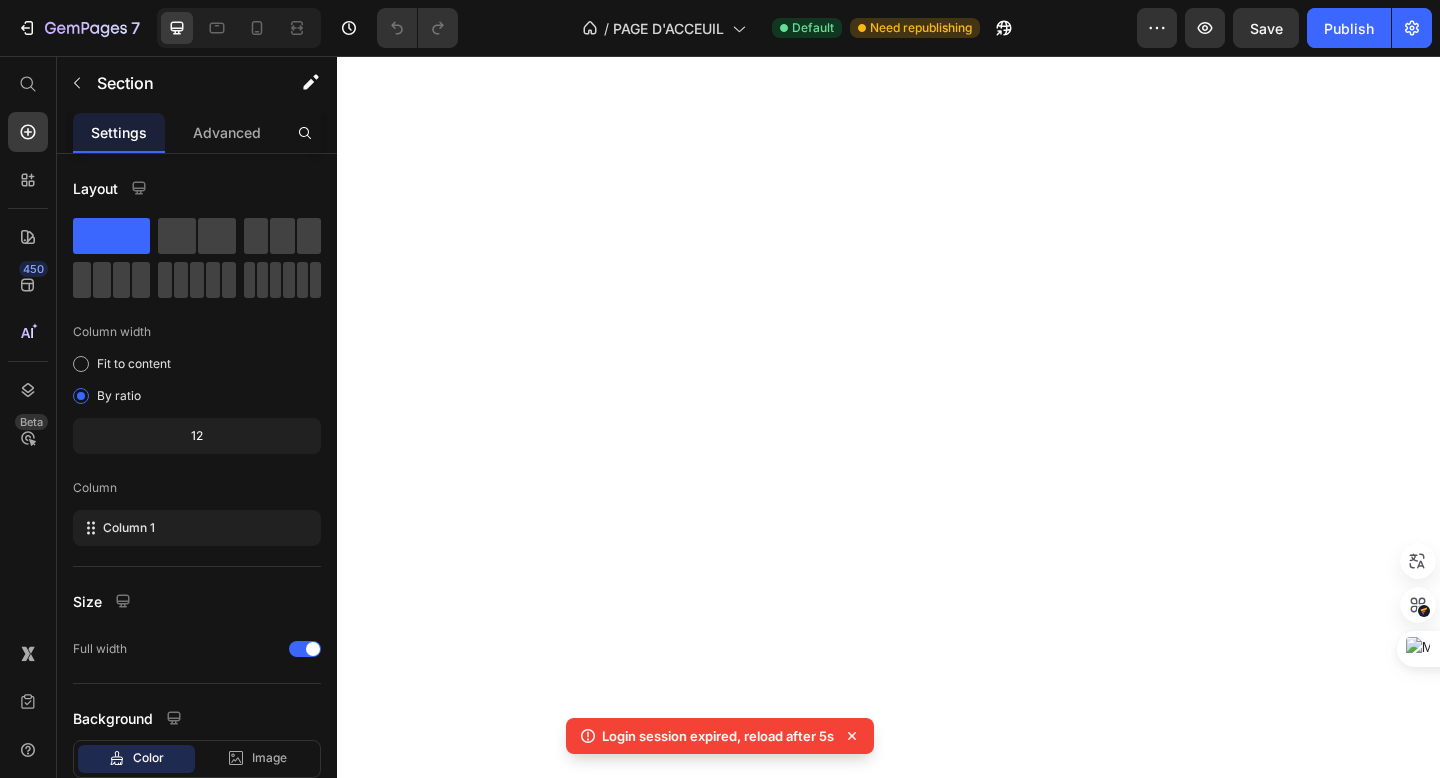 scroll, scrollTop: 0, scrollLeft: 0, axis: both 